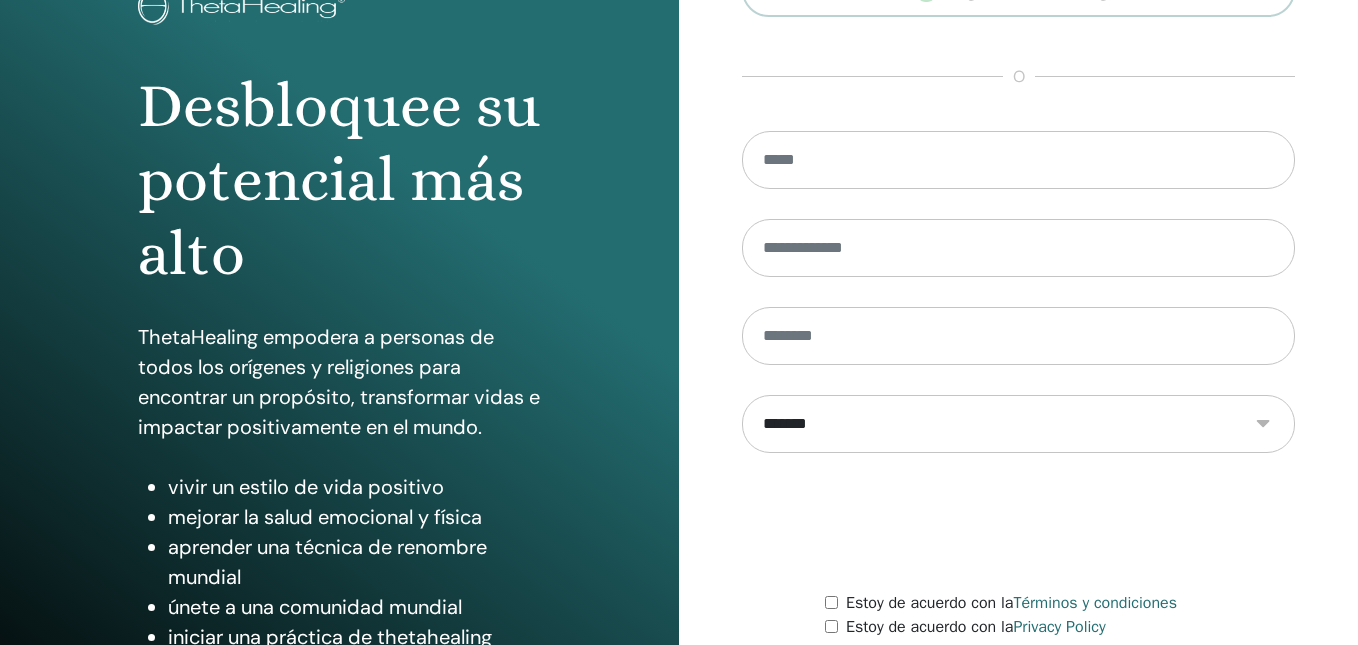scroll, scrollTop: 315, scrollLeft: 0, axis: vertical 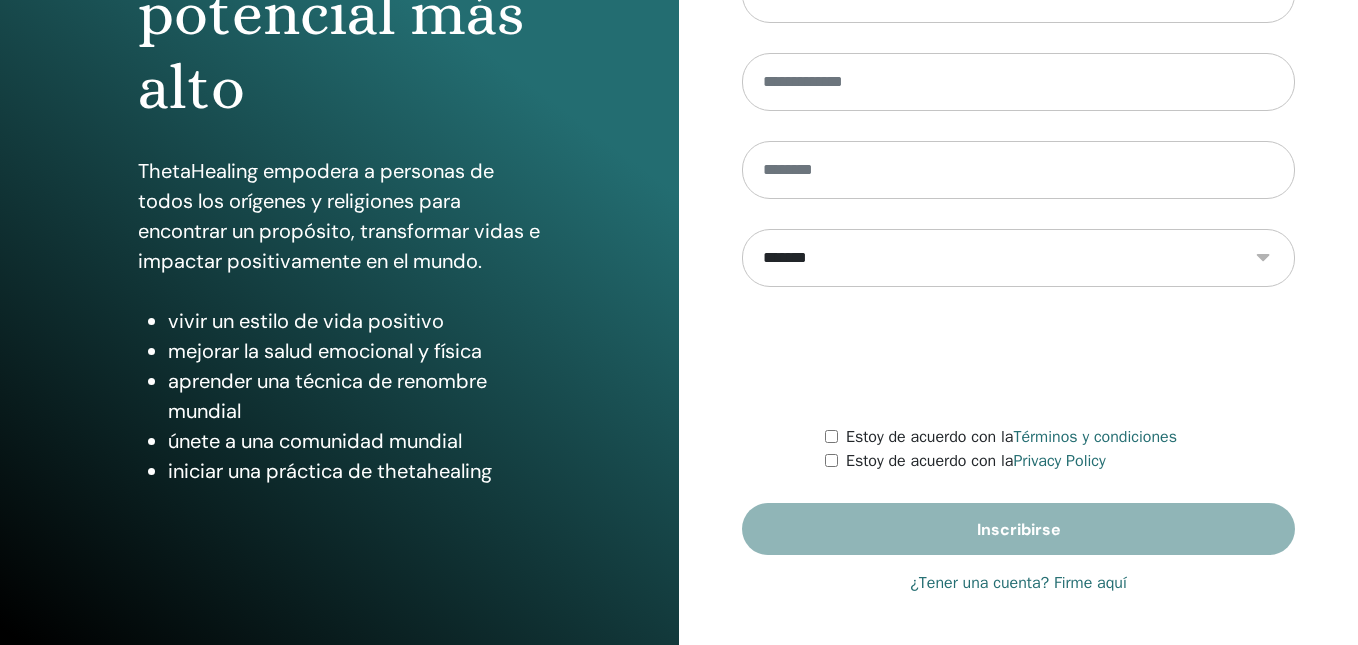 click on "¿Tener una cuenta? Firme aquí" at bounding box center [1018, 583] 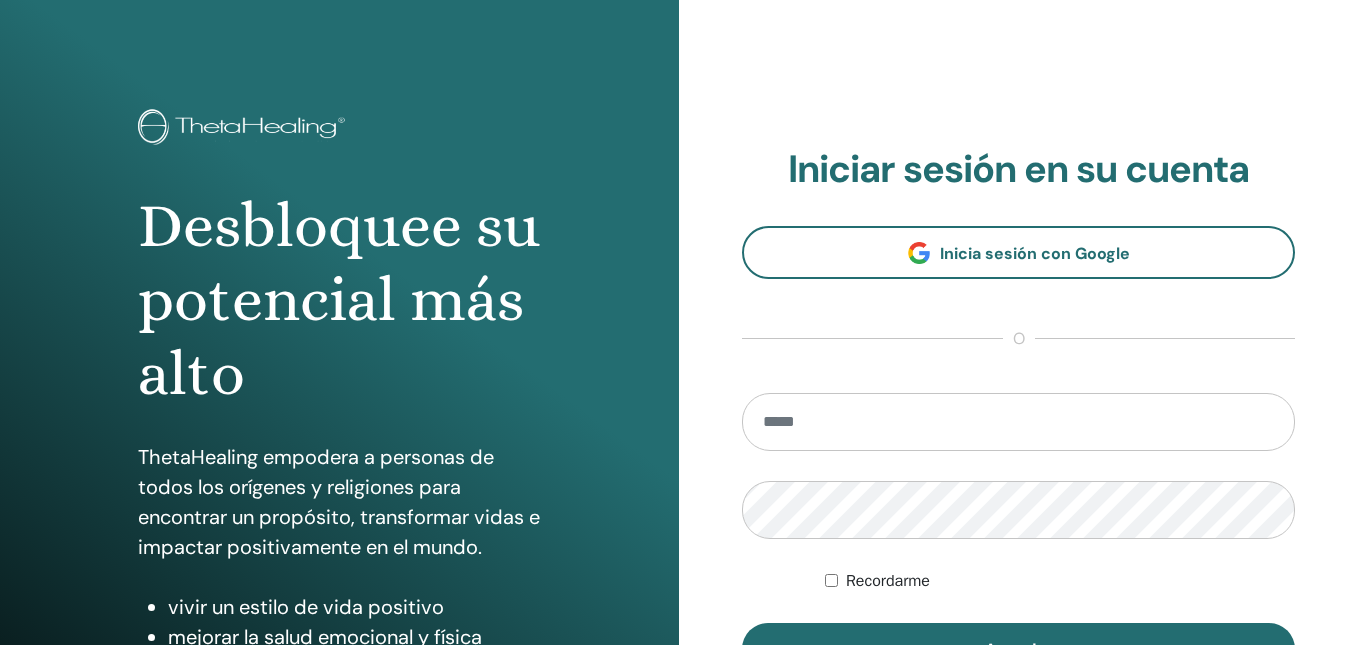 scroll, scrollTop: 0, scrollLeft: 0, axis: both 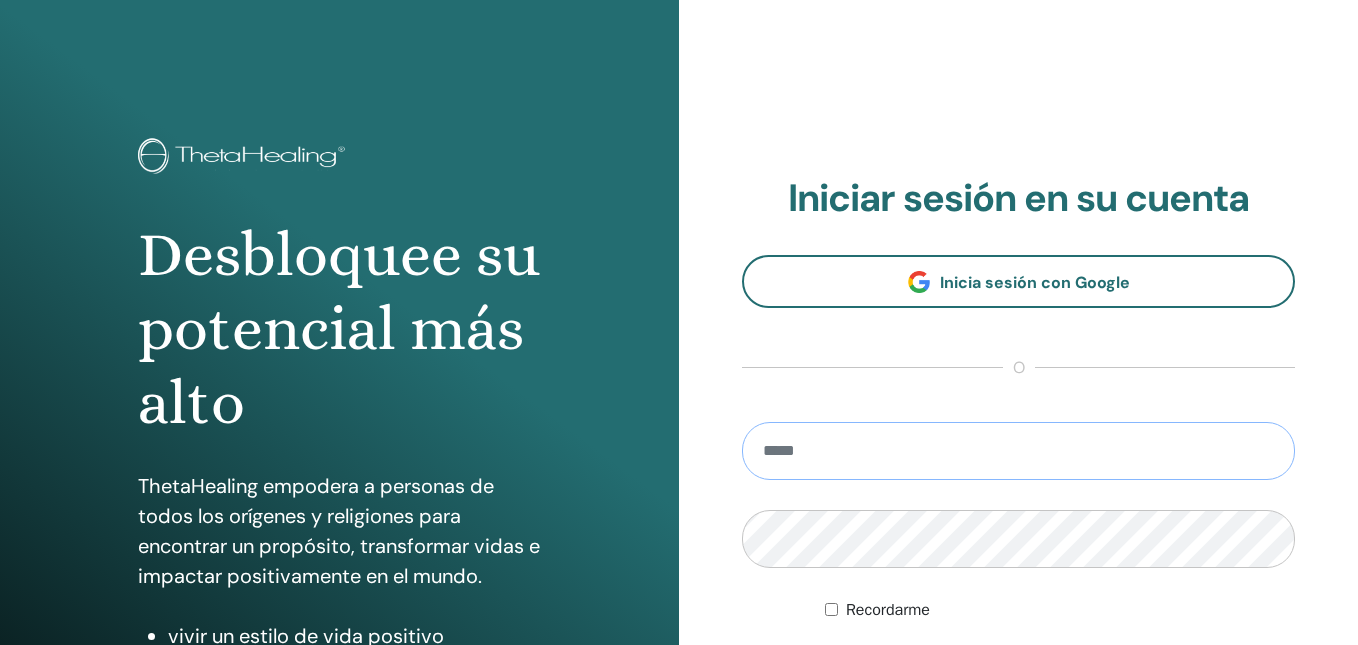 click at bounding box center (1018, 451) 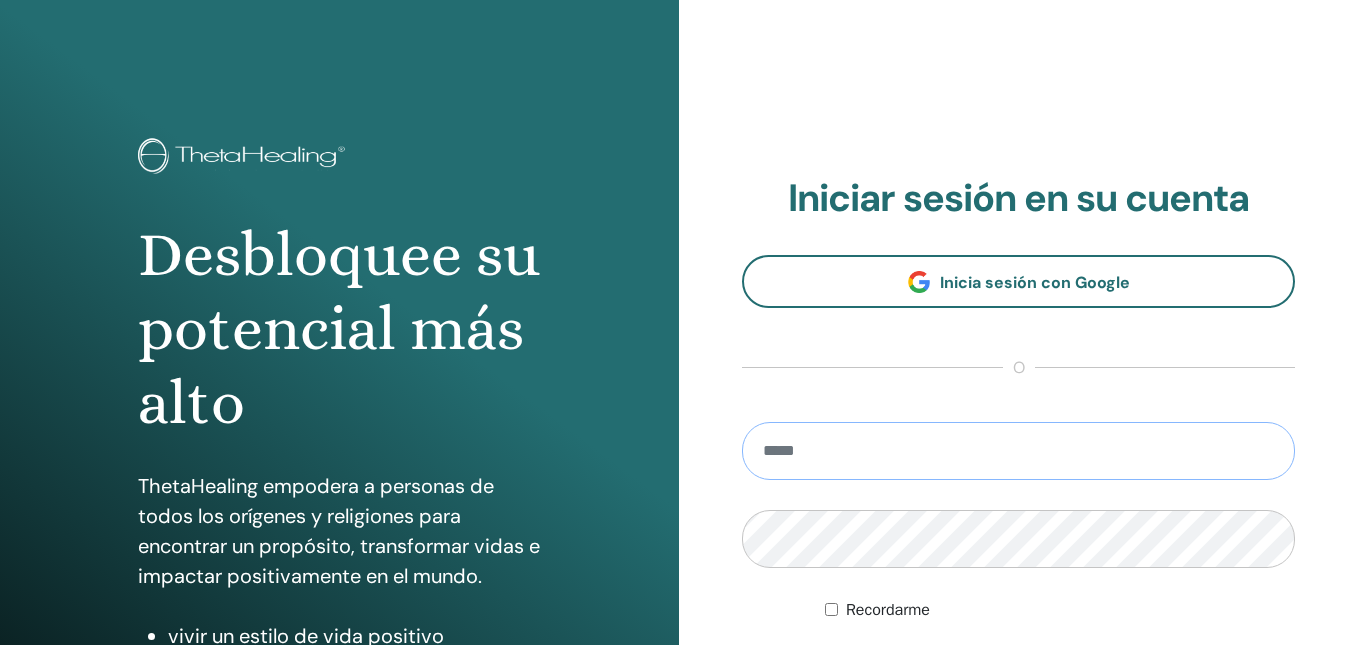 type on "**********" 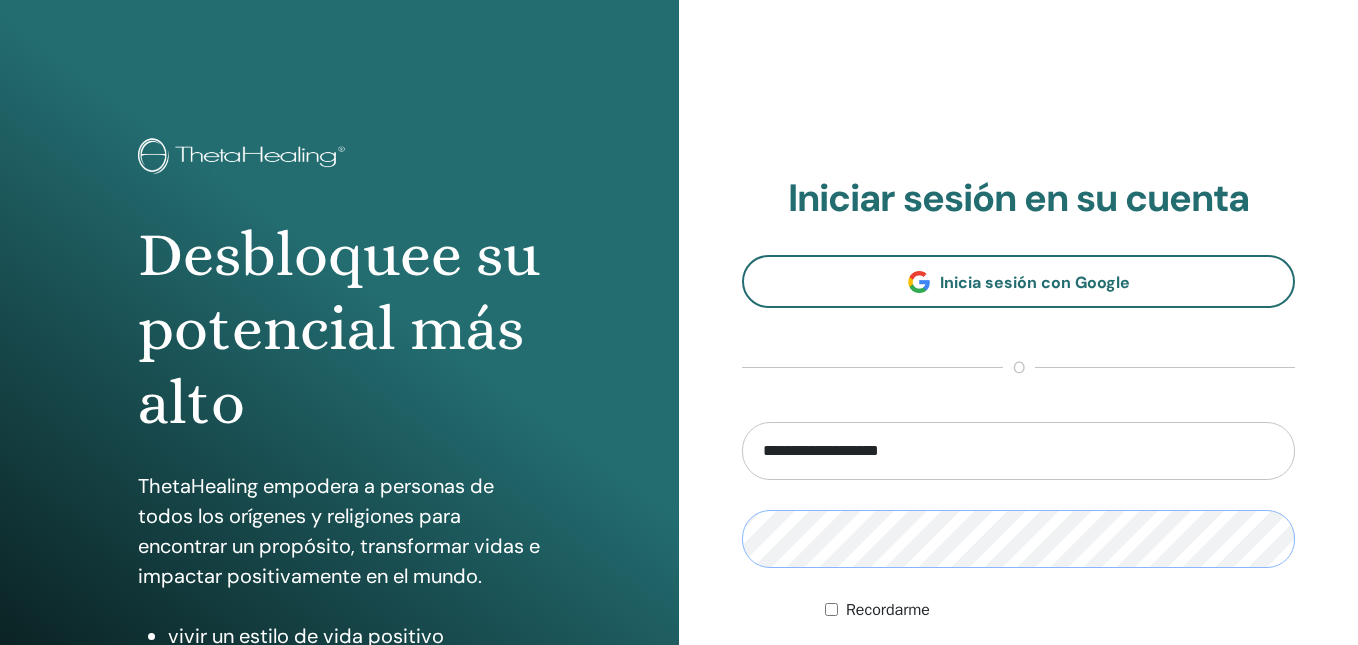 click on "Acceder" at bounding box center (1018, 678) 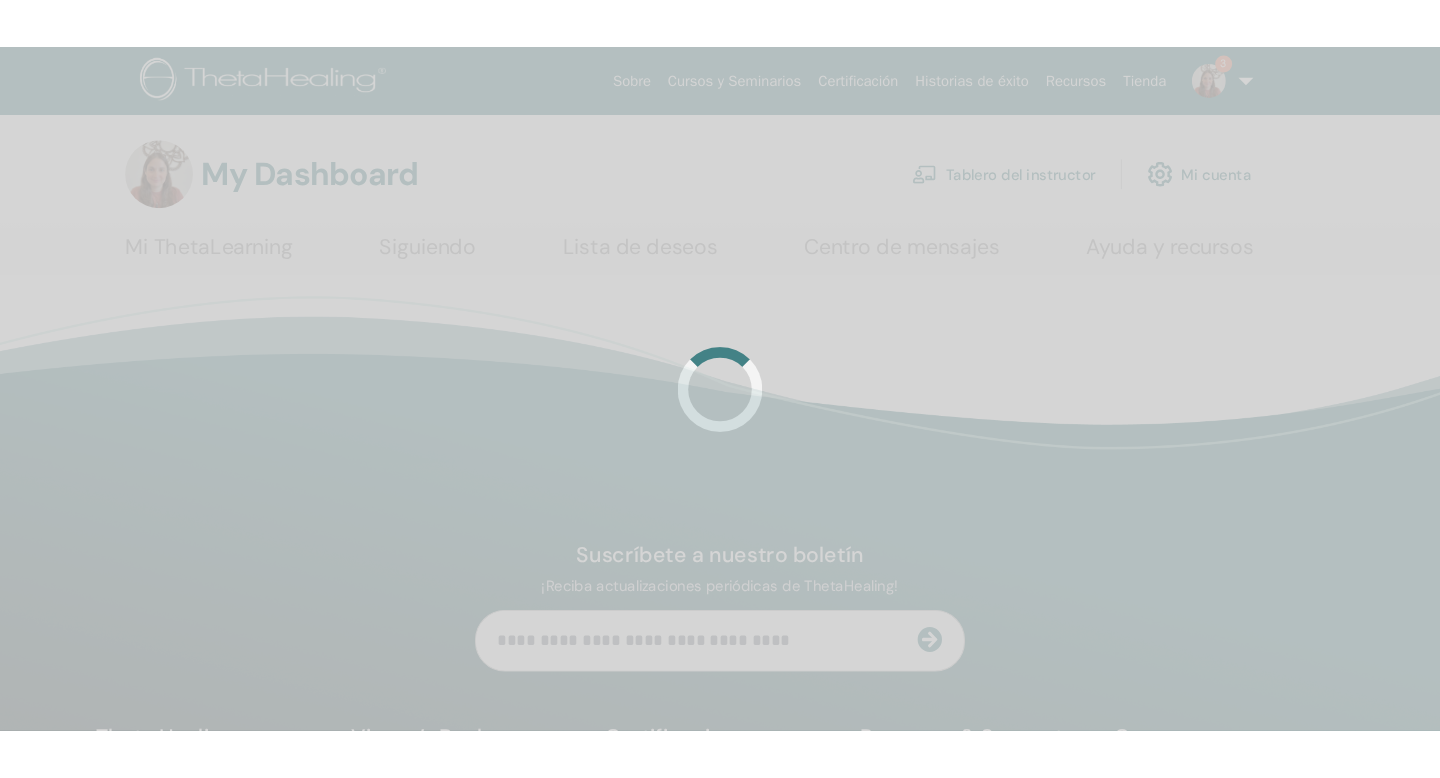 scroll, scrollTop: 0, scrollLeft: 0, axis: both 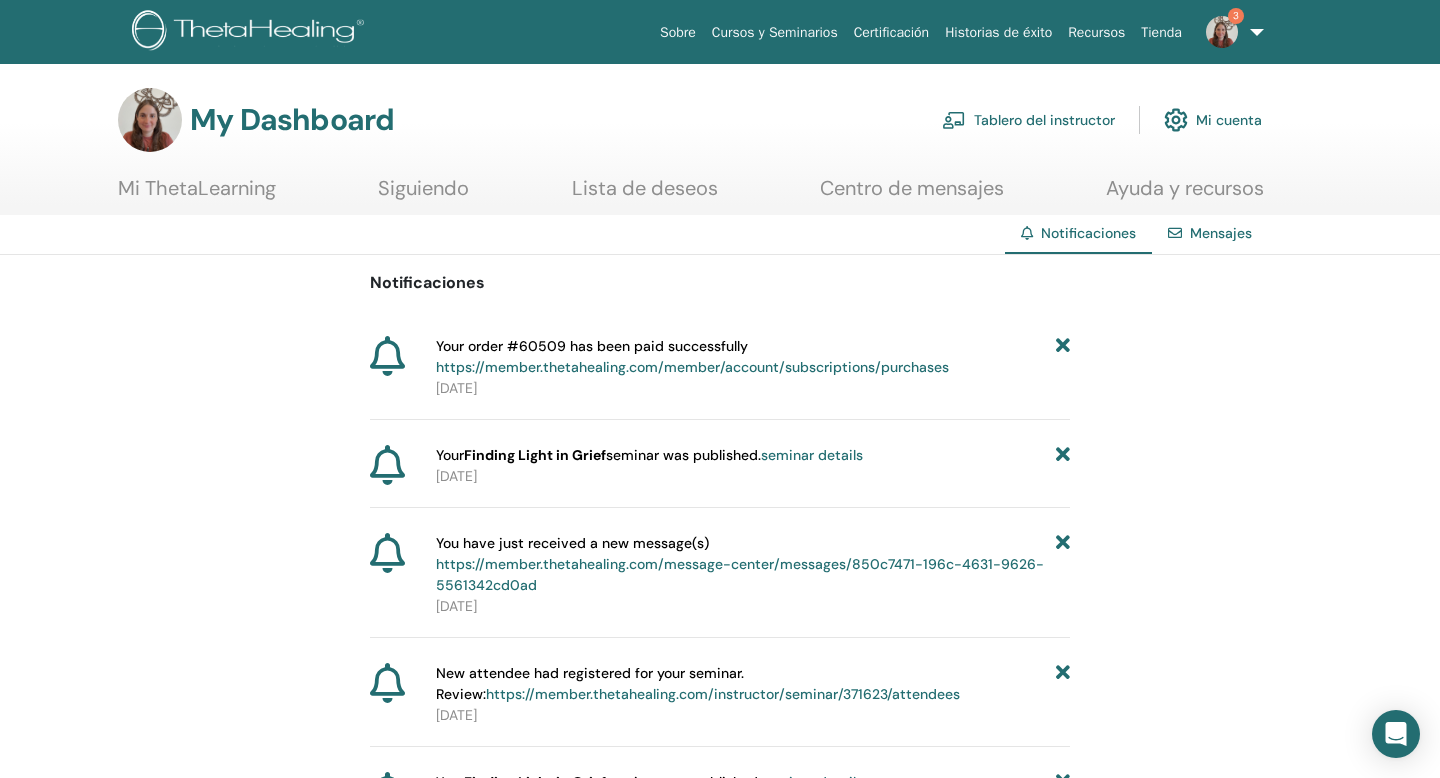 click on "https://member.thetahealing.com/member/account/subscriptions/purchases" at bounding box center [692, 367] 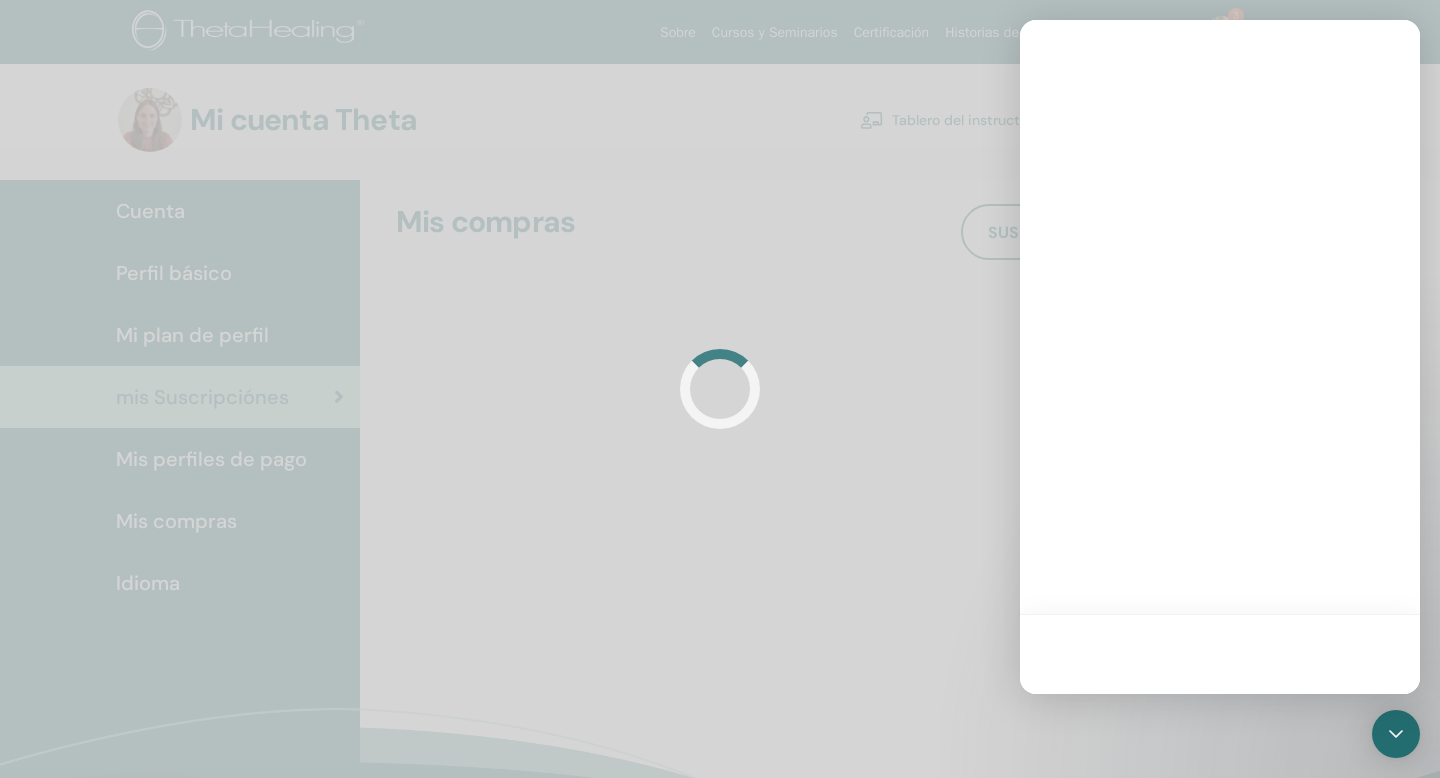 scroll, scrollTop: 0, scrollLeft: 0, axis: both 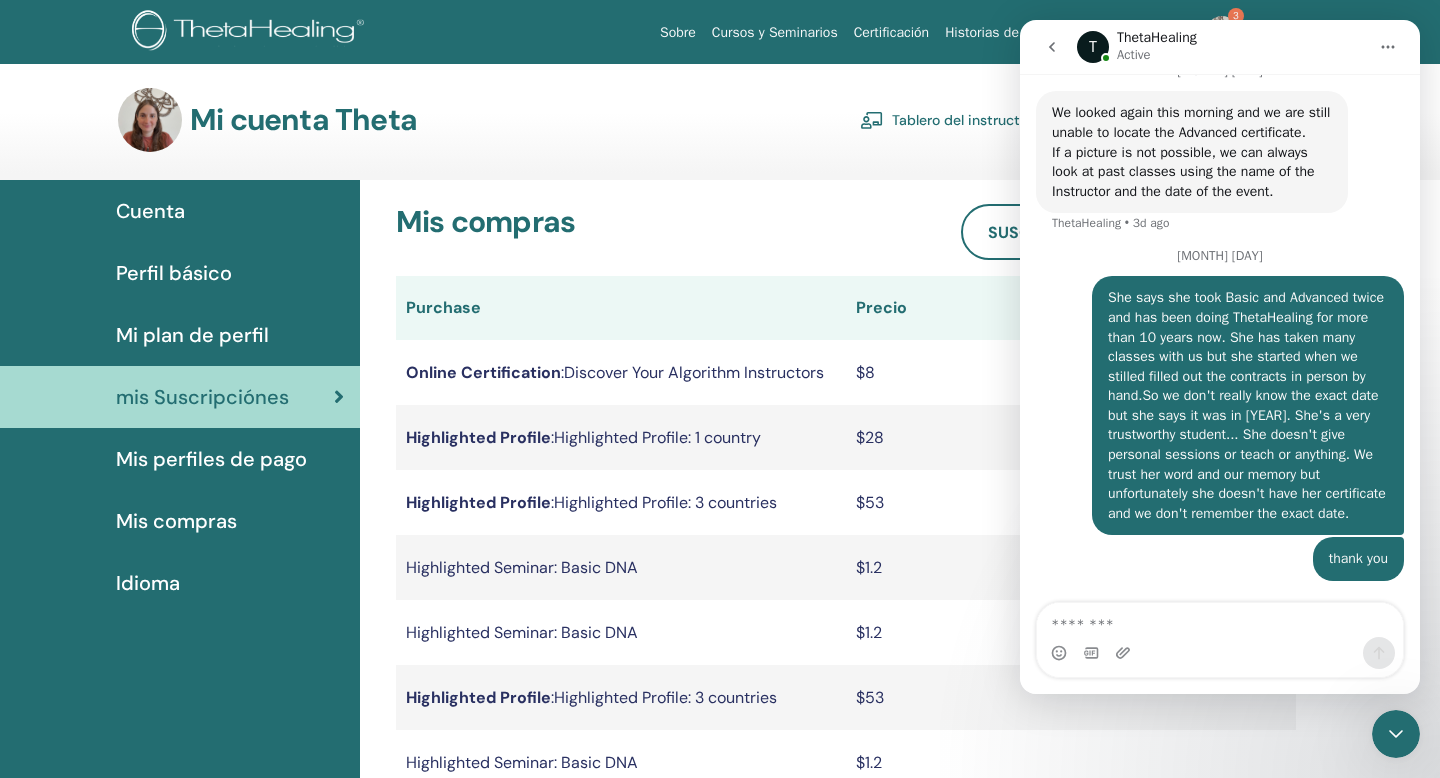 click 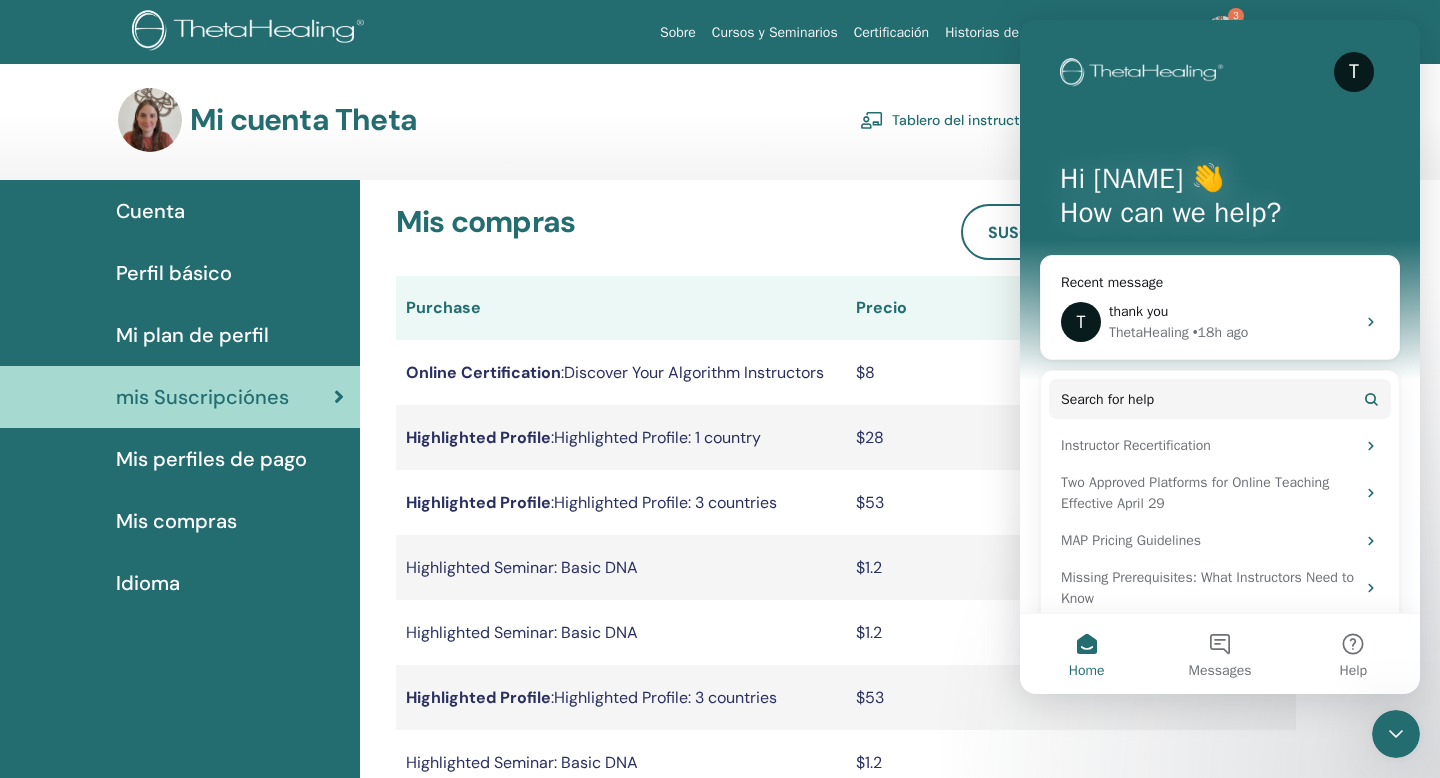 click 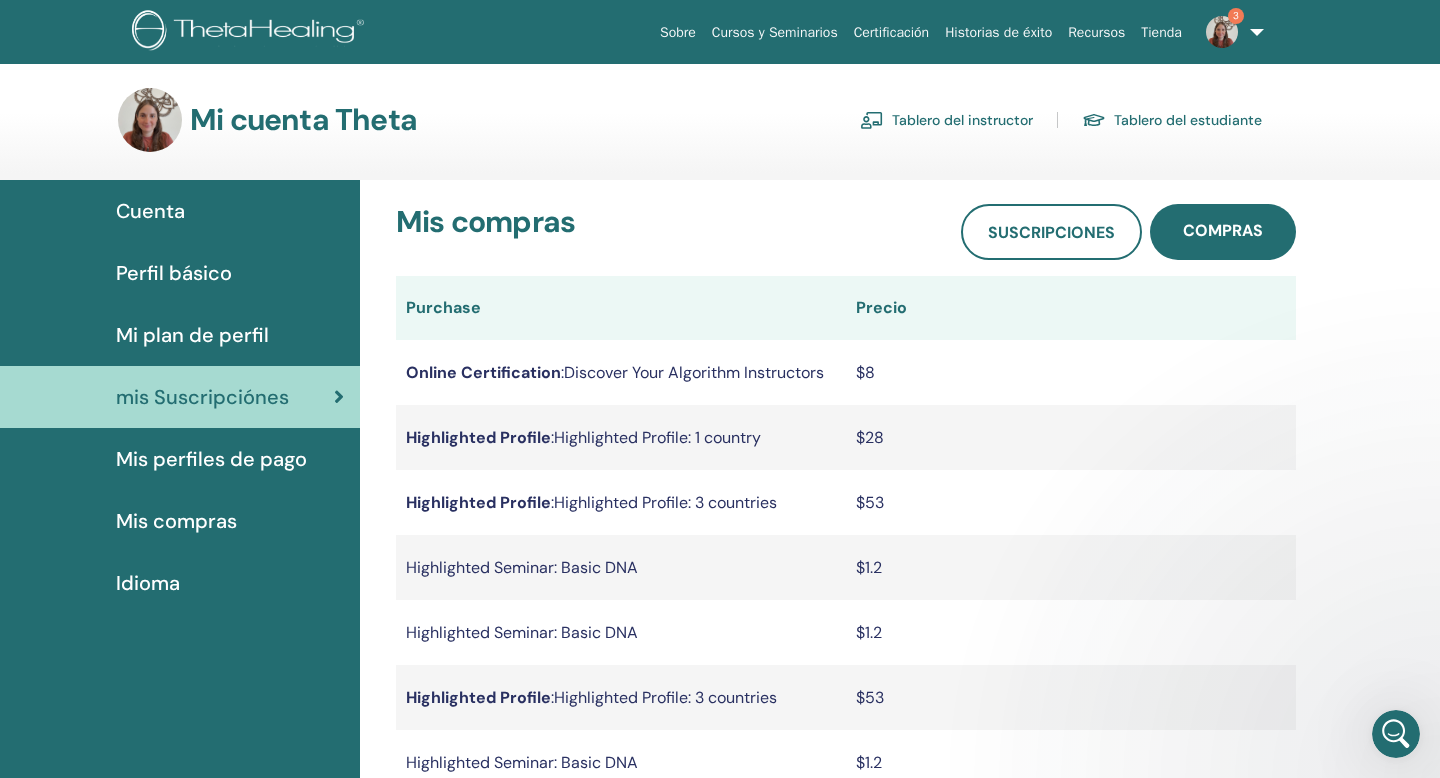 scroll, scrollTop: 0, scrollLeft: 0, axis: both 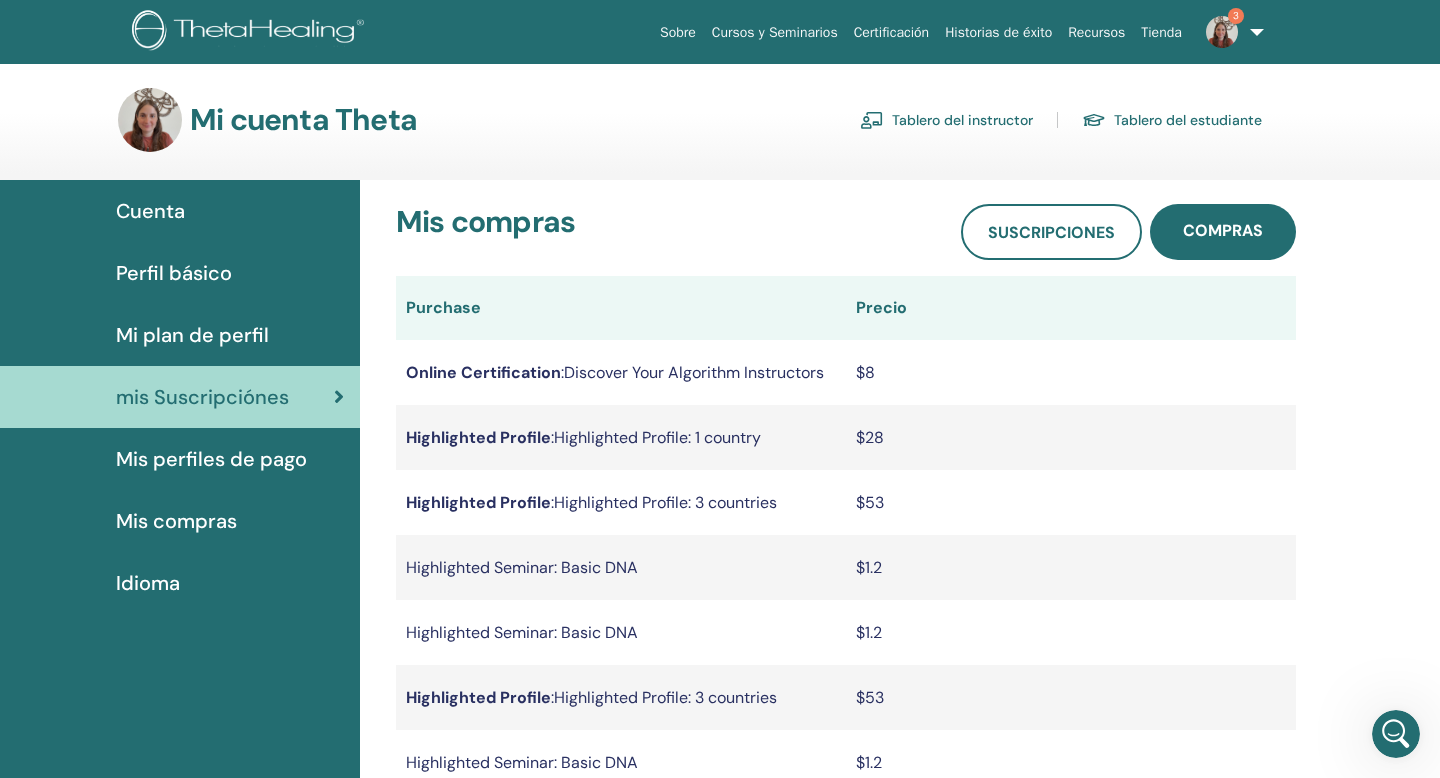 click on "Tablero del instructor" at bounding box center (946, 120) 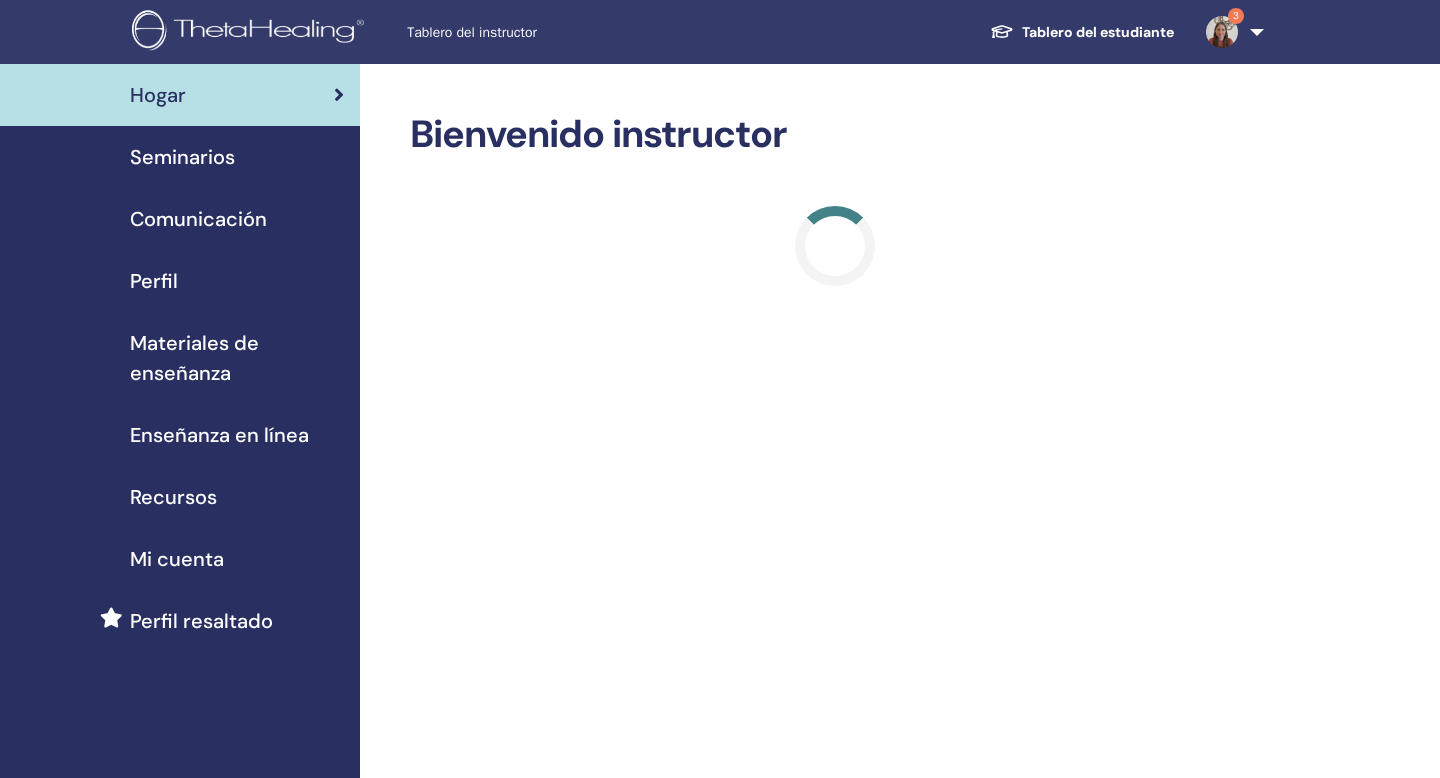 scroll, scrollTop: 0, scrollLeft: 0, axis: both 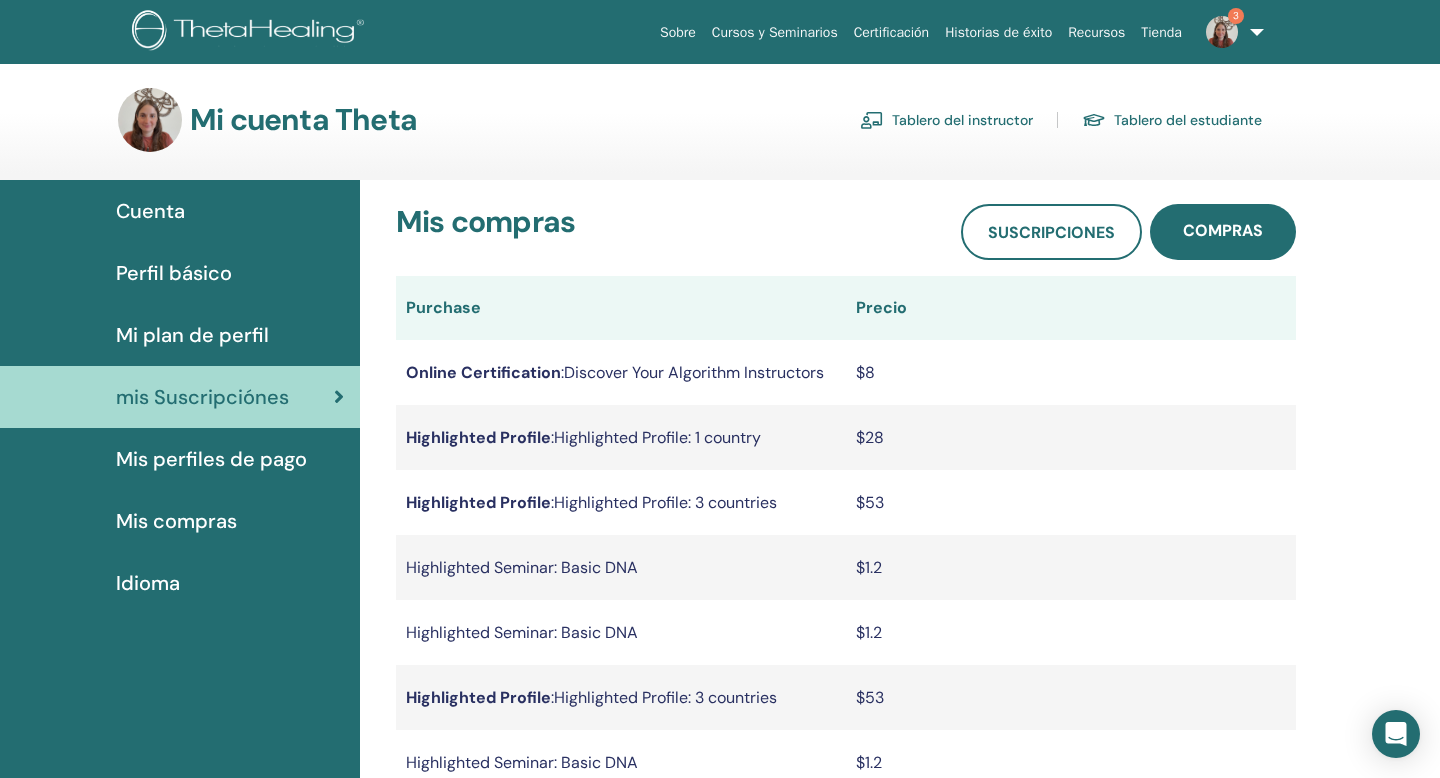 click on "Mi plan de perfil" at bounding box center (192, 335) 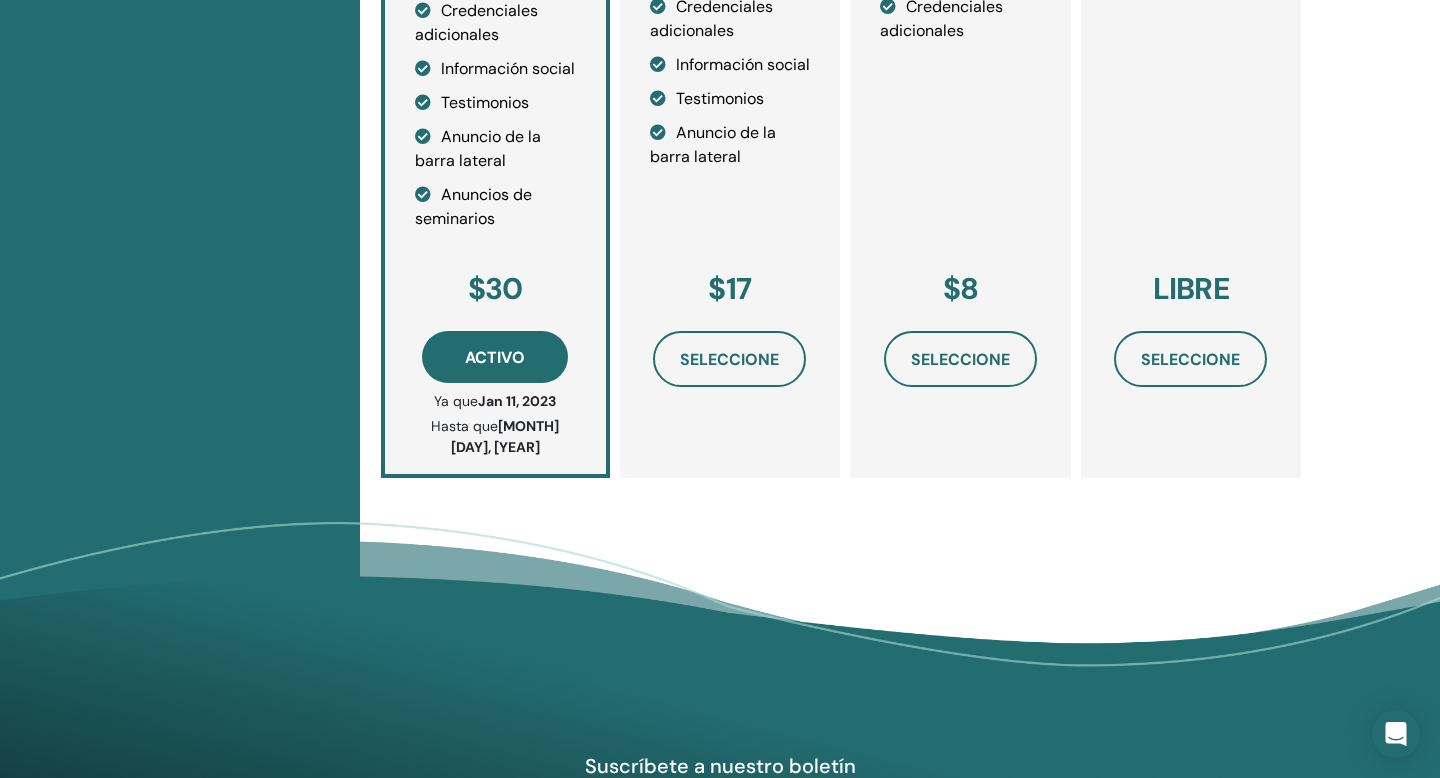 scroll, scrollTop: 0, scrollLeft: 0, axis: both 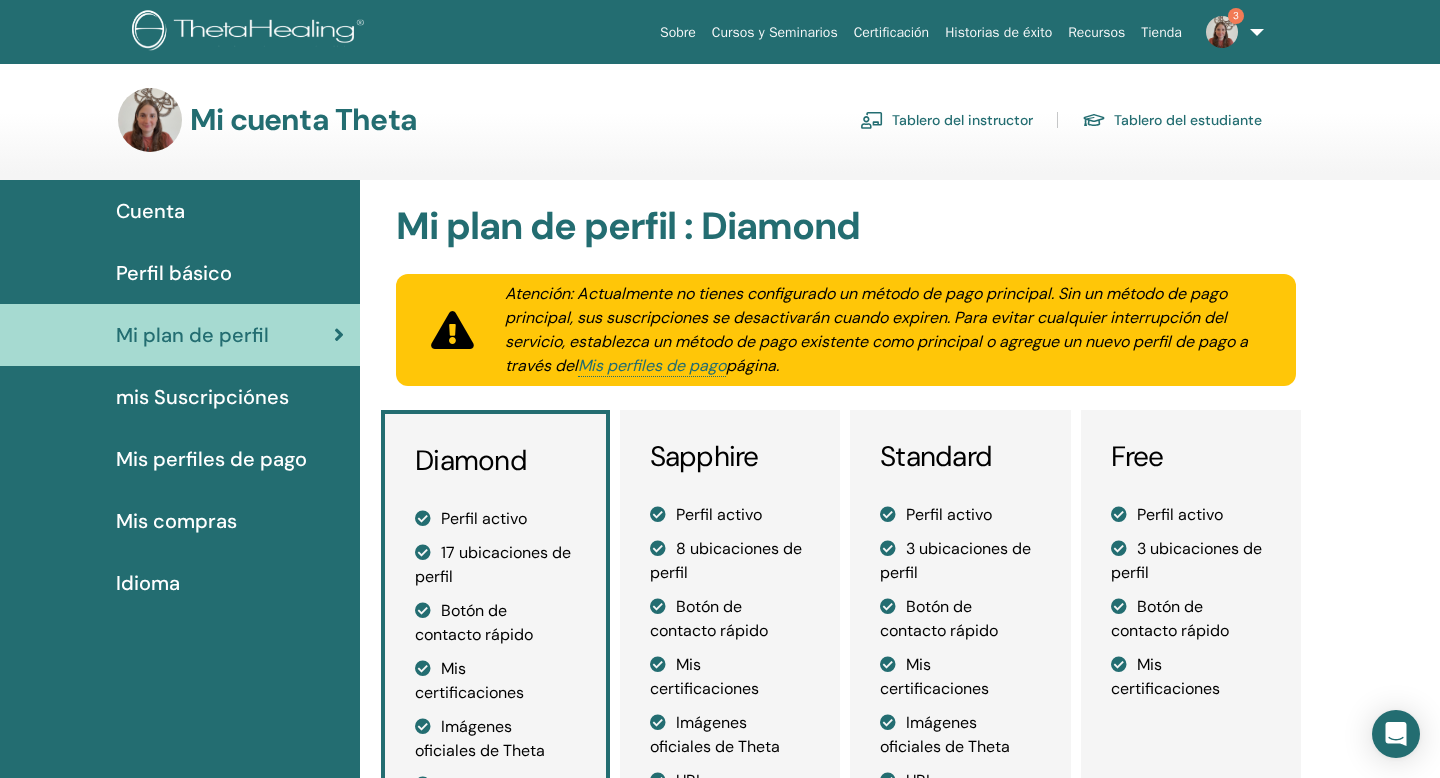 click on "mis Suscripciónes" at bounding box center (202, 397) 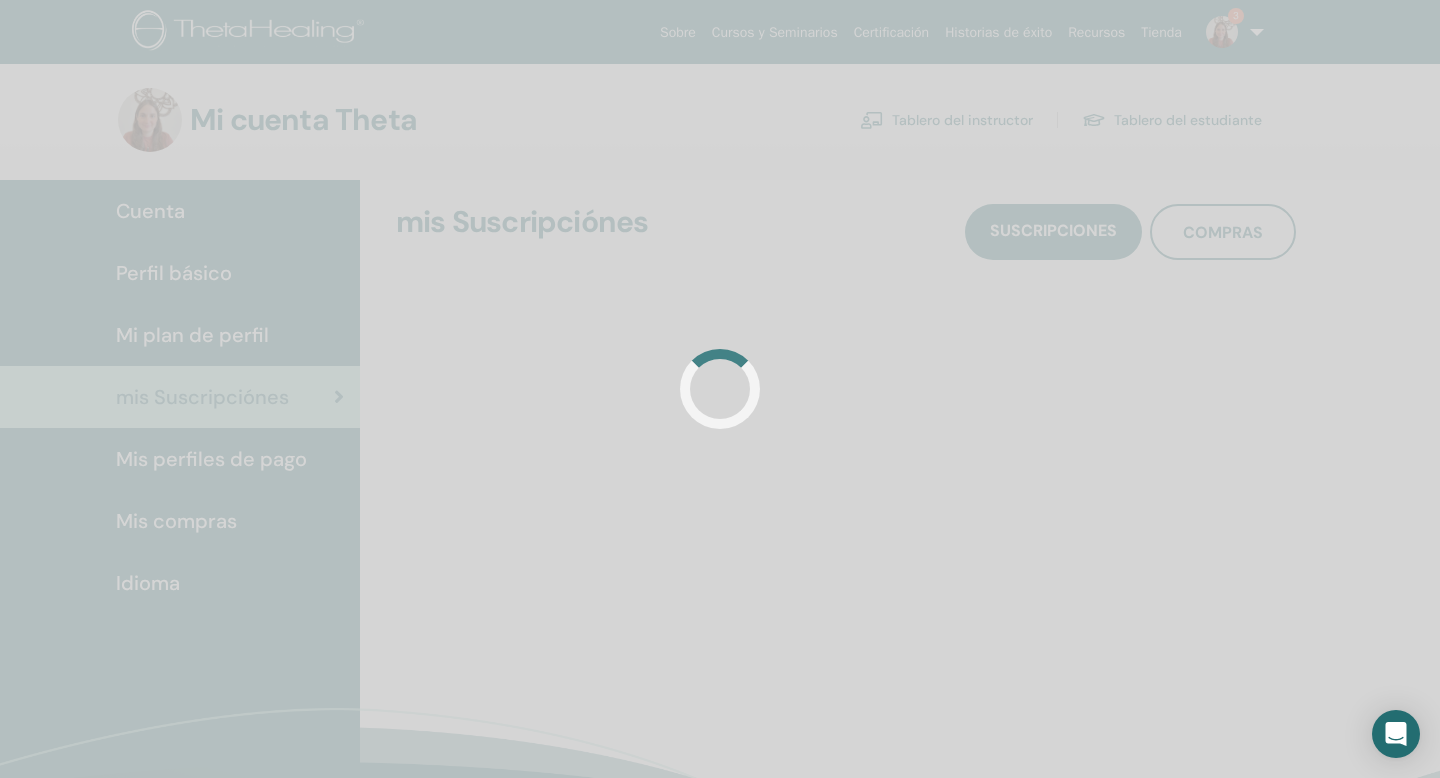 scroll, scrollTop: 0, scrollLeft: 0, axis: both 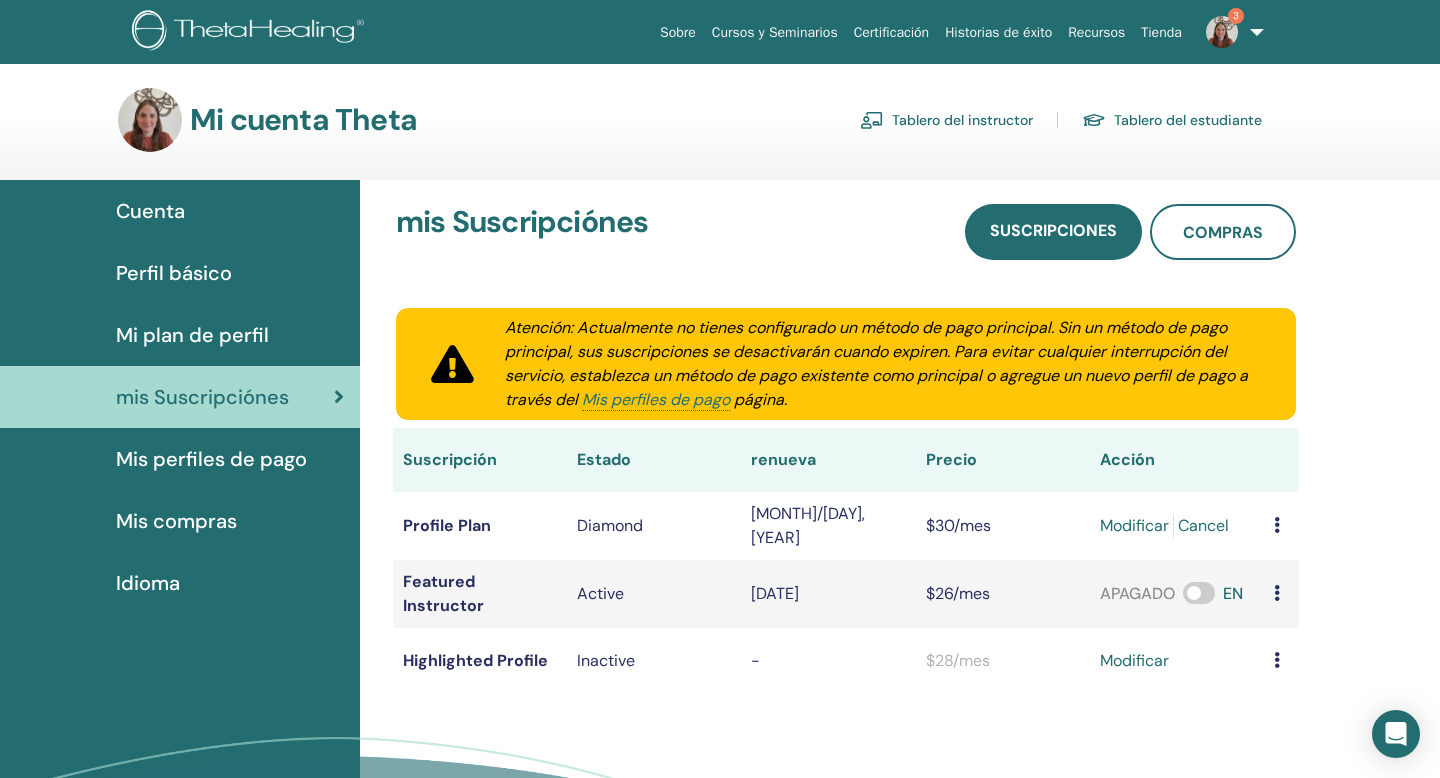 click at bounding box center (1277, 660) 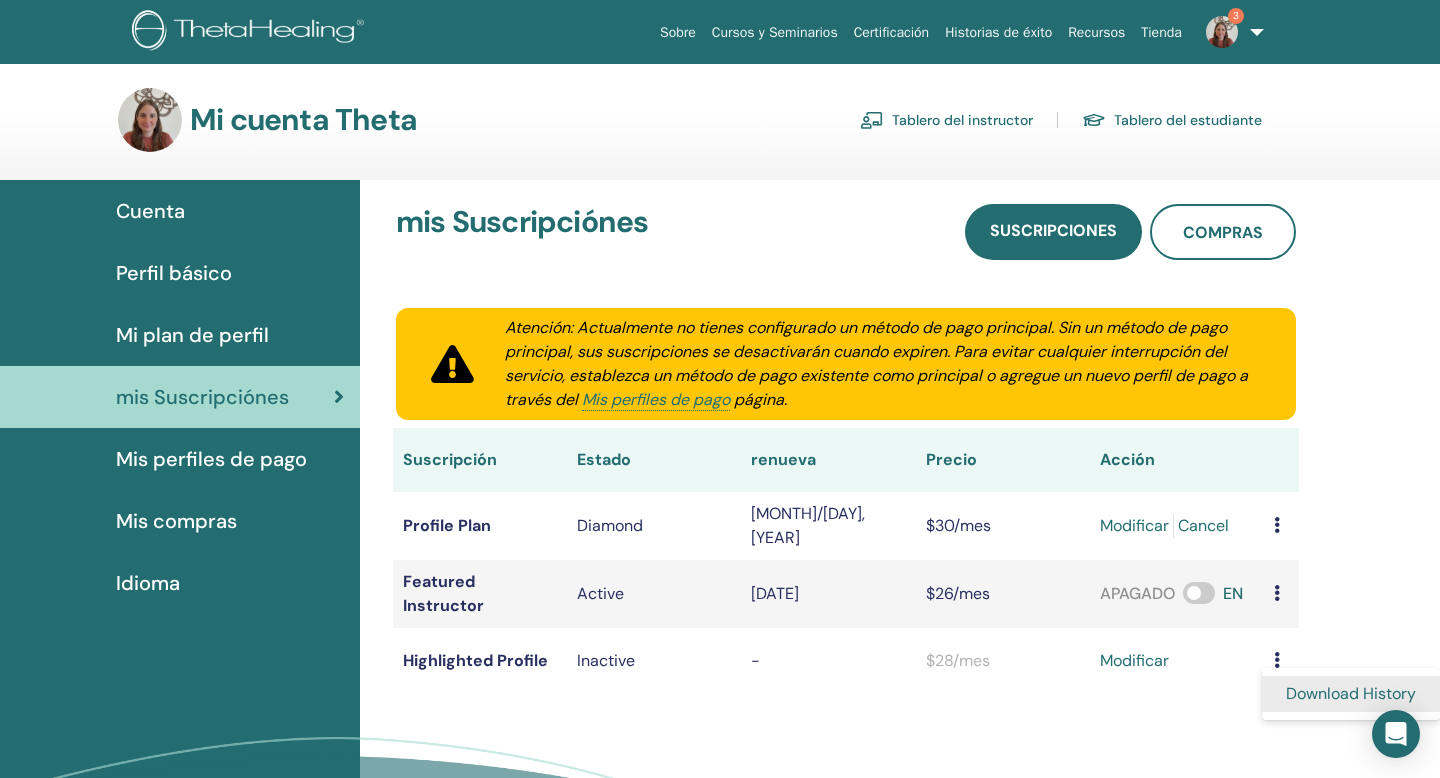 click on "Download History" at bounding box center [1351, 694] 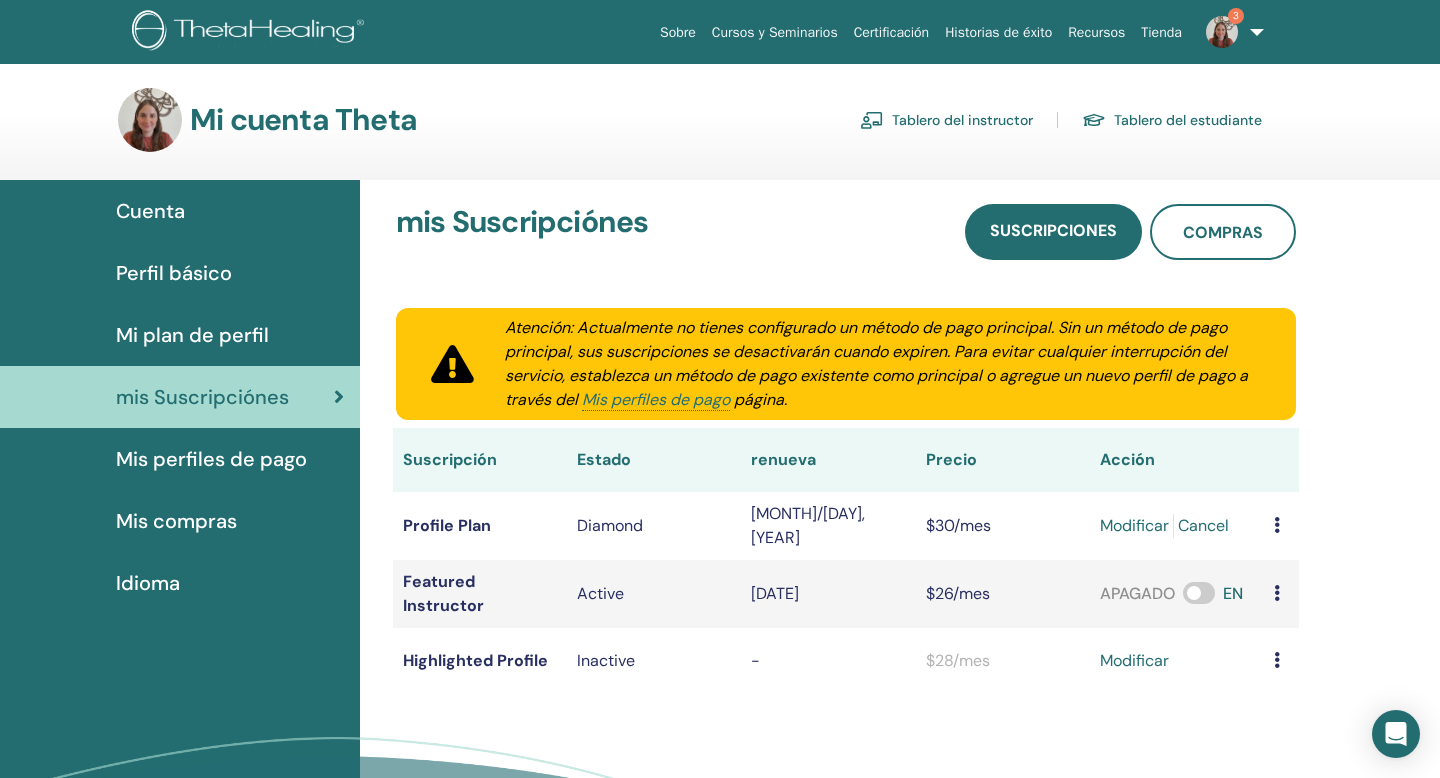 click on "modificar" at bounding box center (1134, 661) 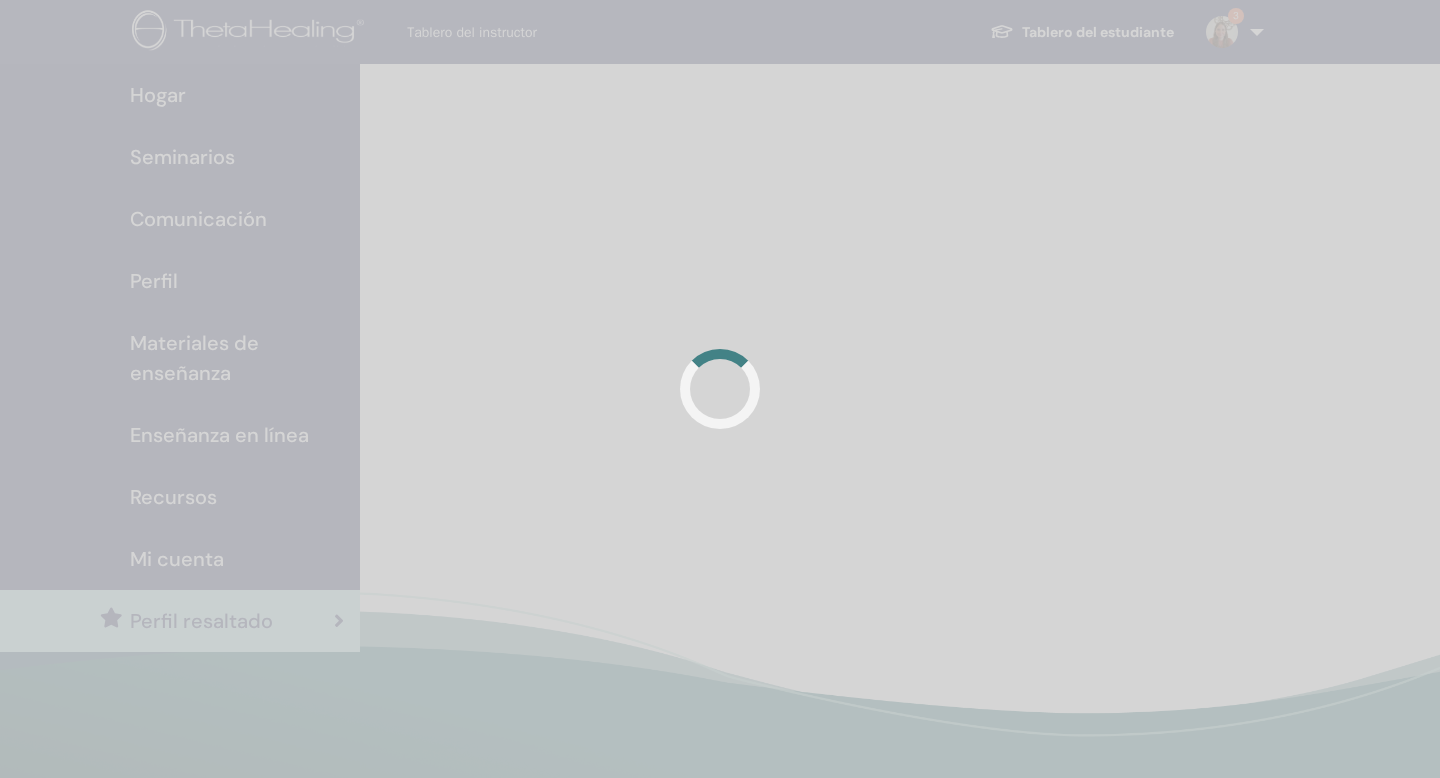 scroll, scrollTop: 0, scrollLeft: 0, axis: both 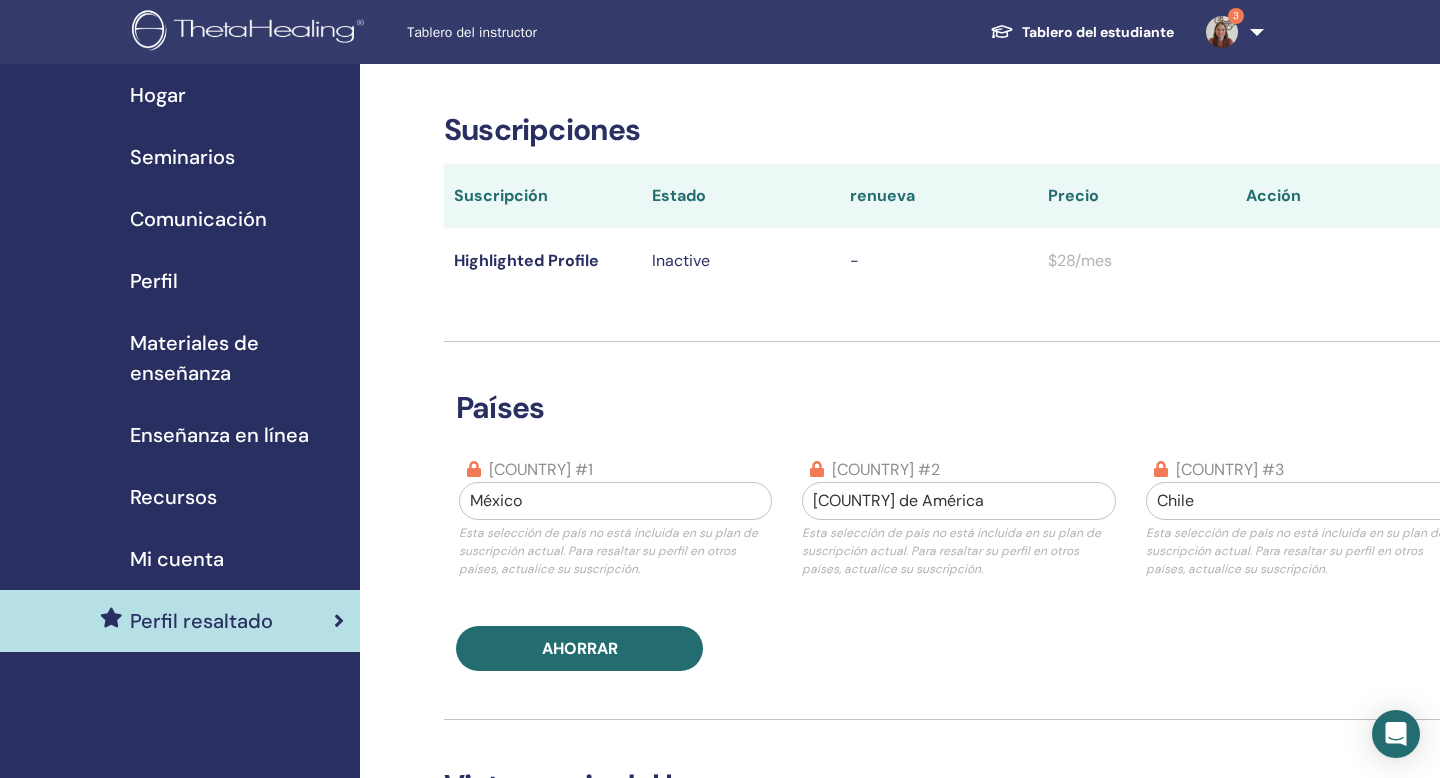 click at bounding box center [1302, 501] 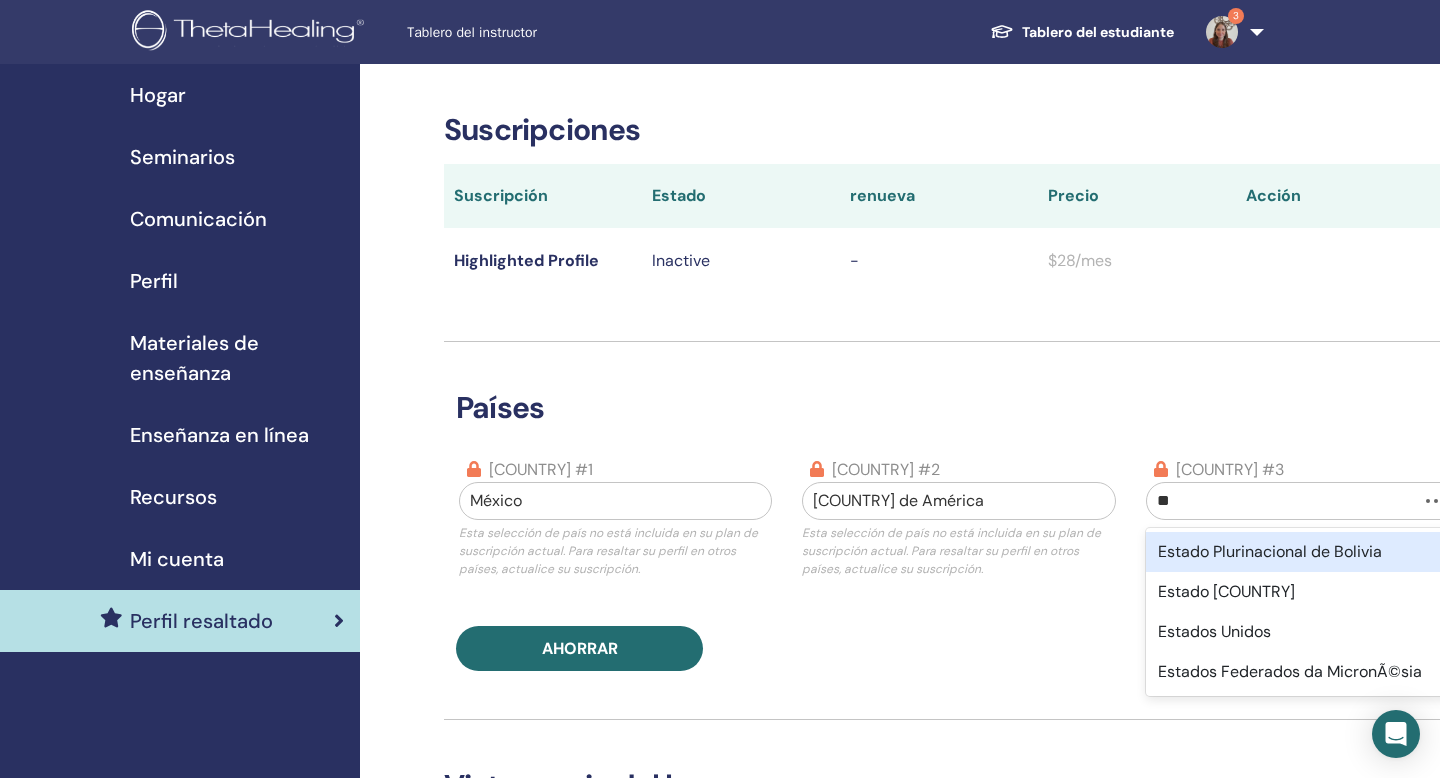 type on "*" 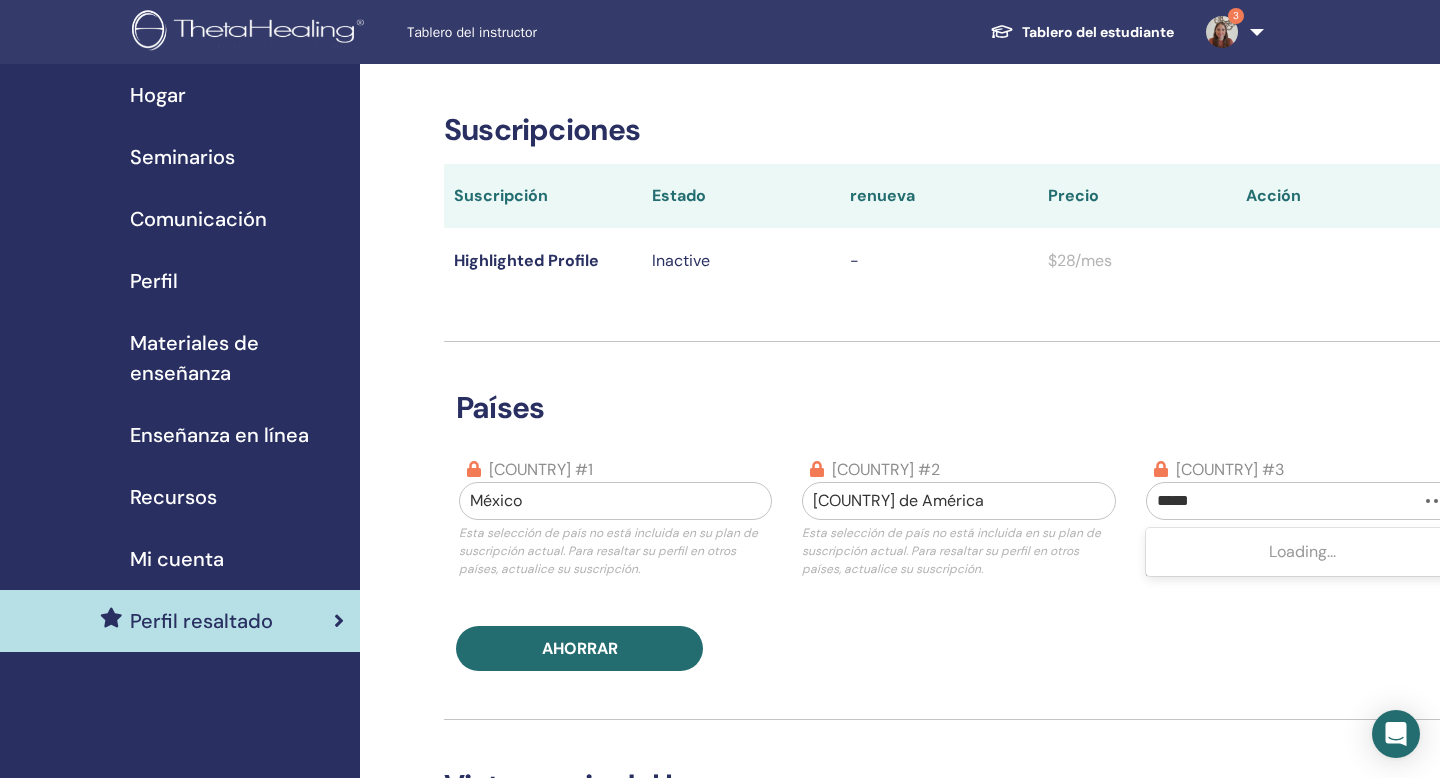 type on "******" 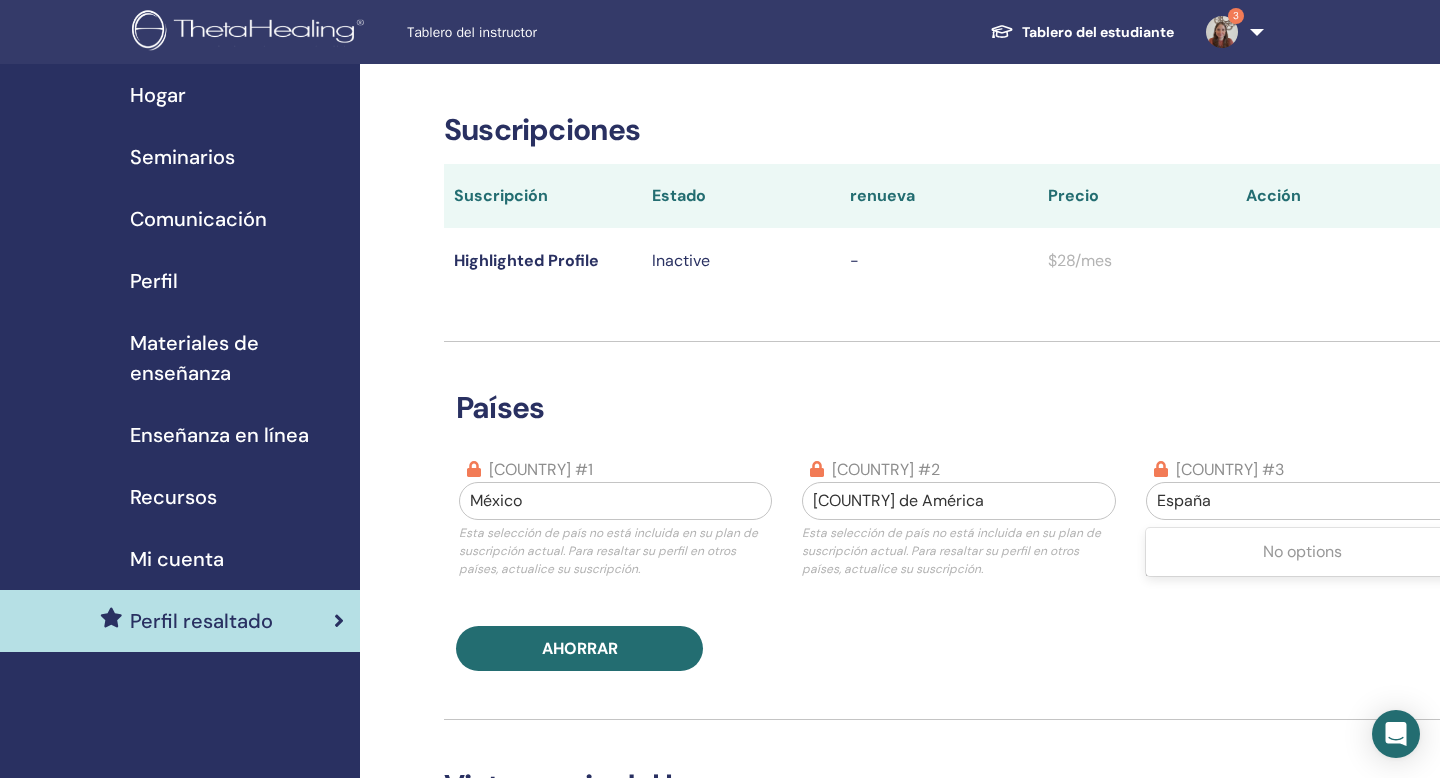 click at bounding box center [1302, 501] 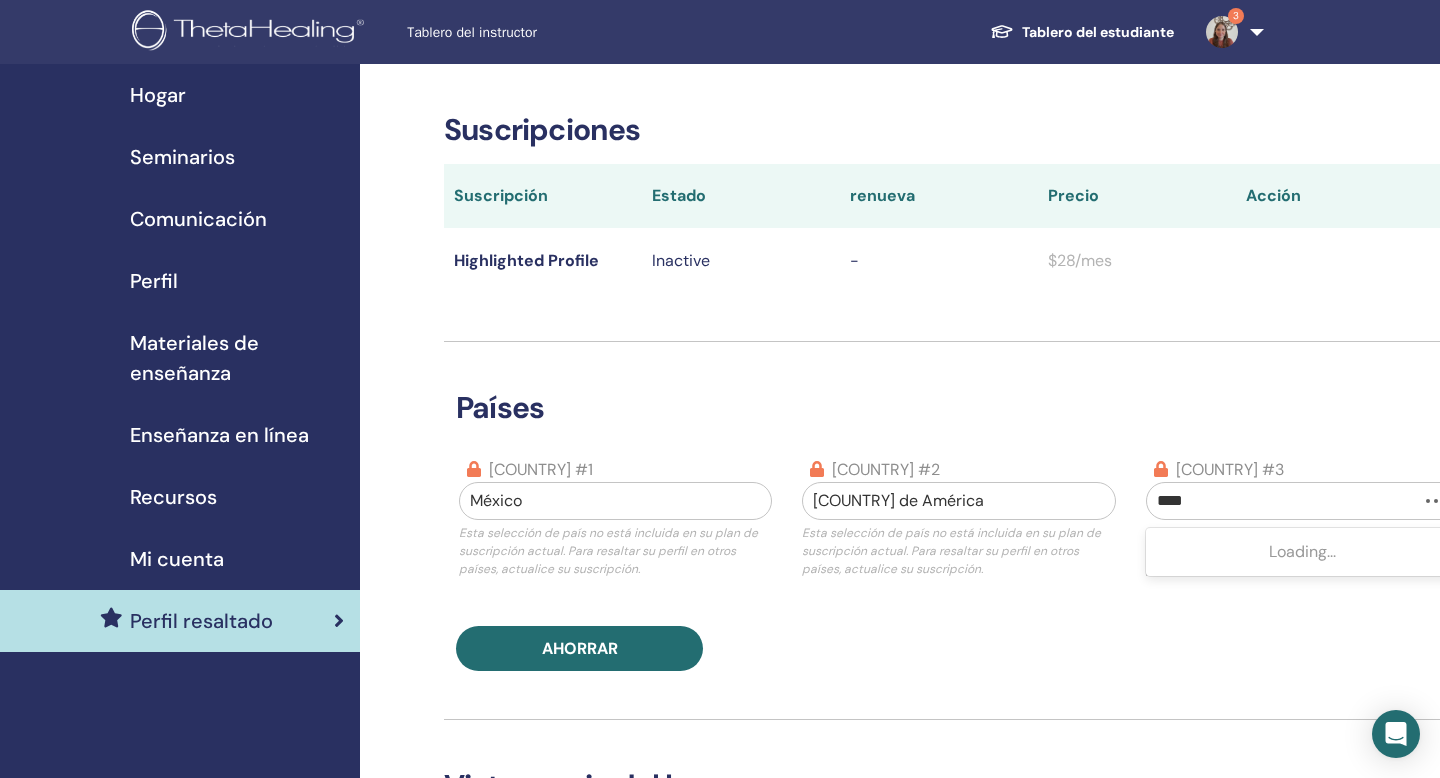 type on "*****" 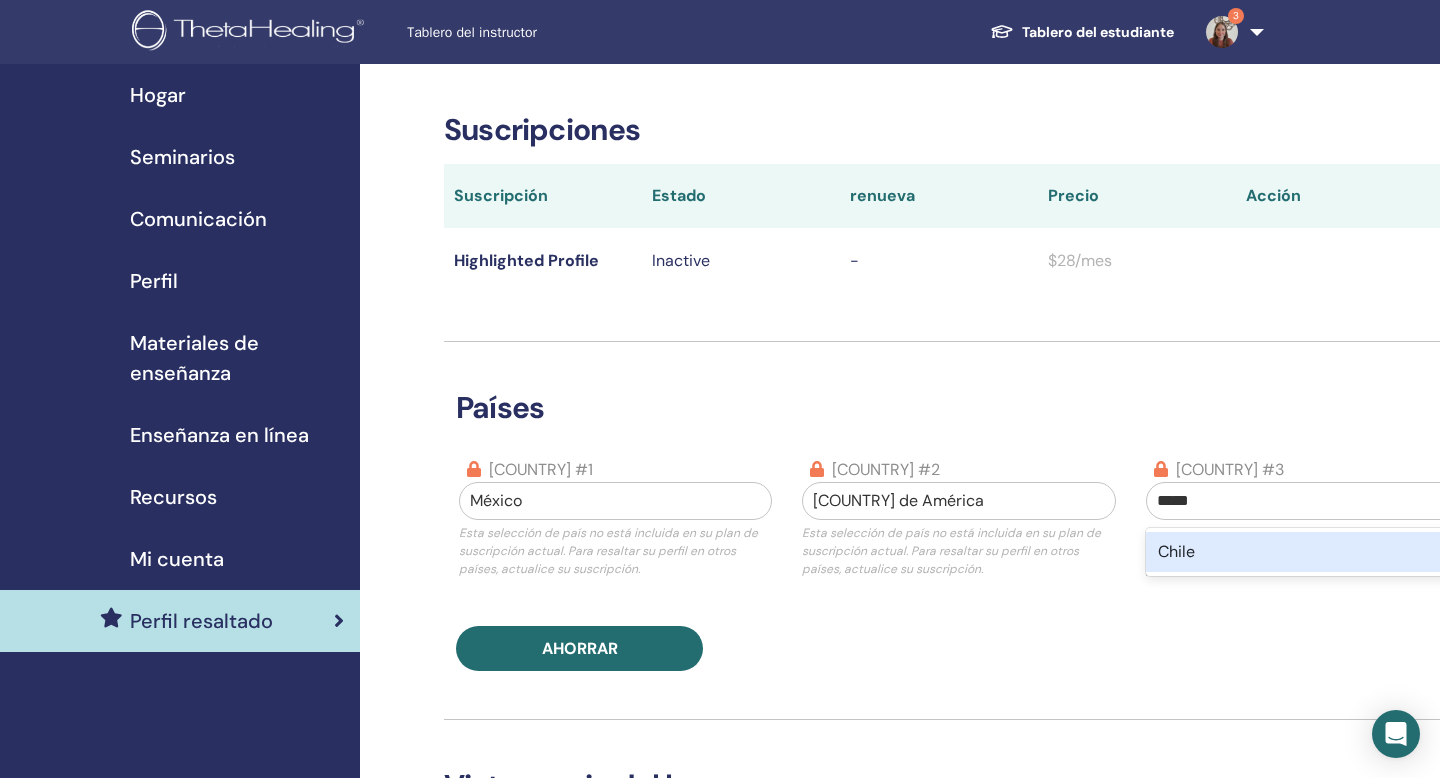 click on "Chile" at bounding box center (1302, 552) 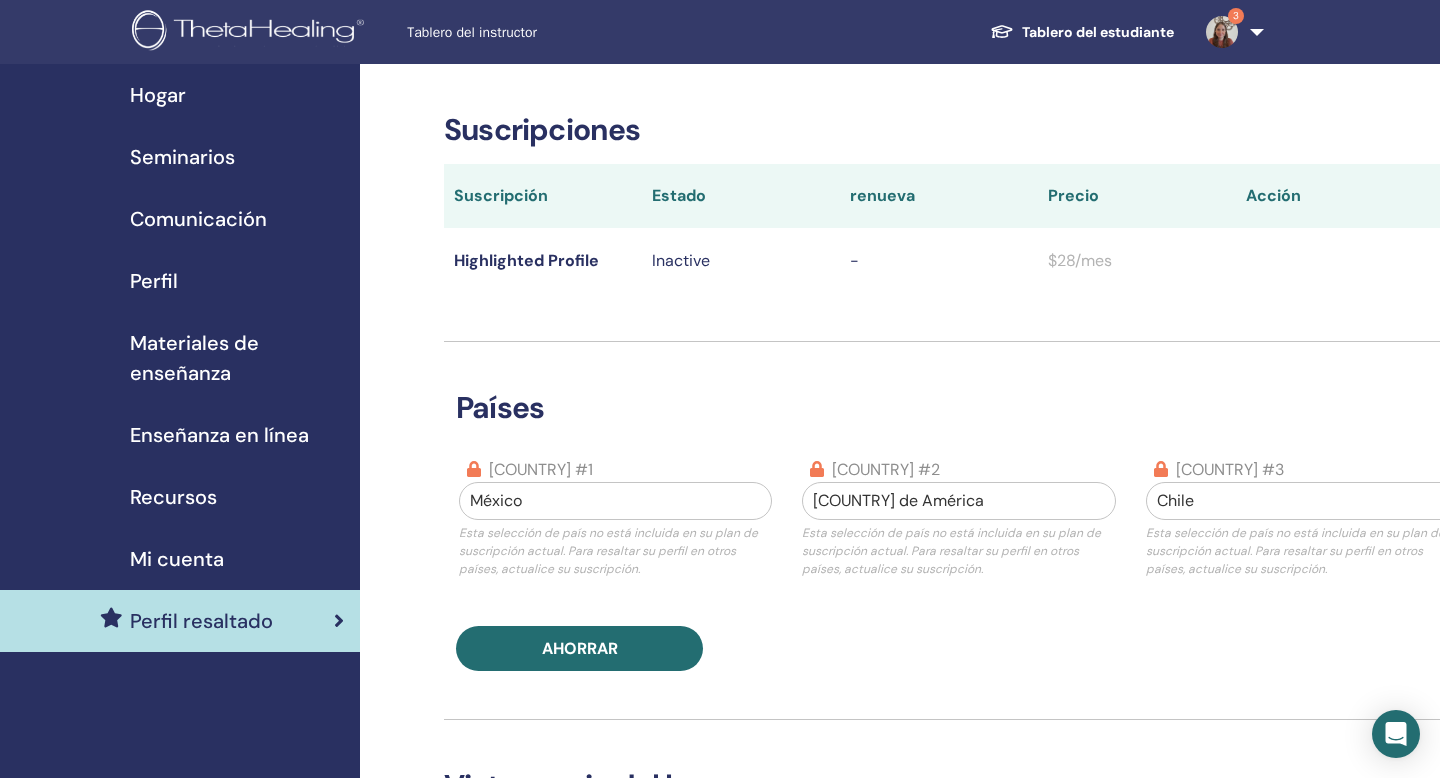 click at bounding box center (1302, 501) 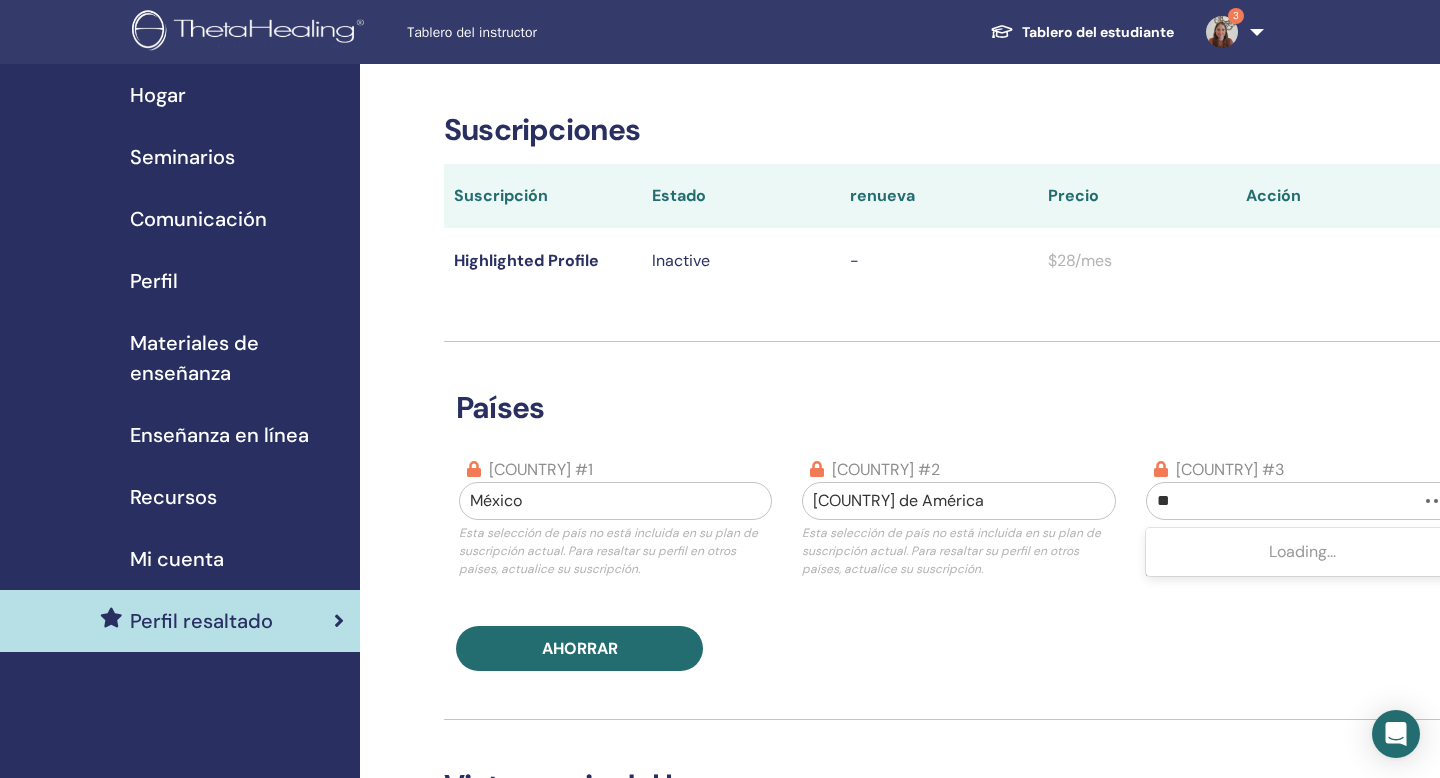 type on "*" 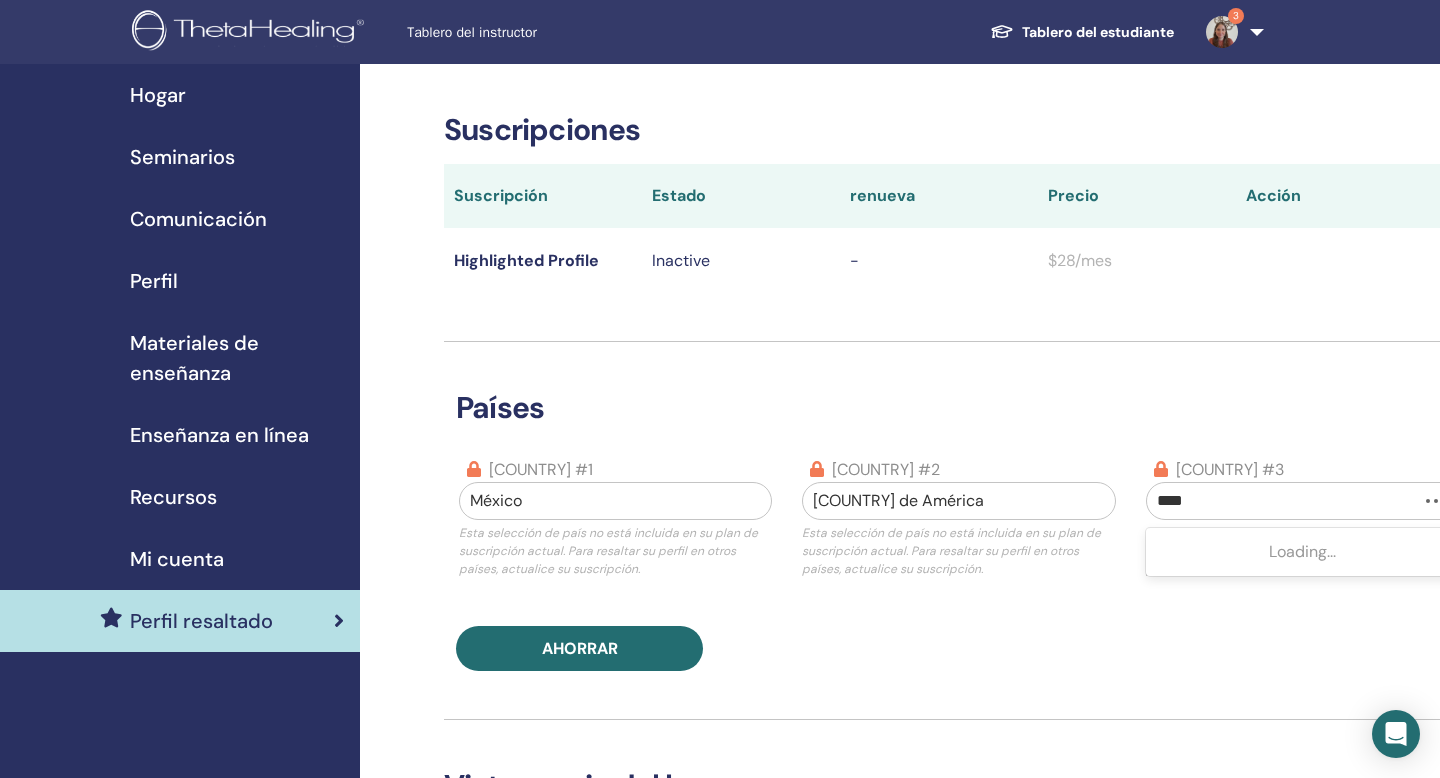 type on "*****" 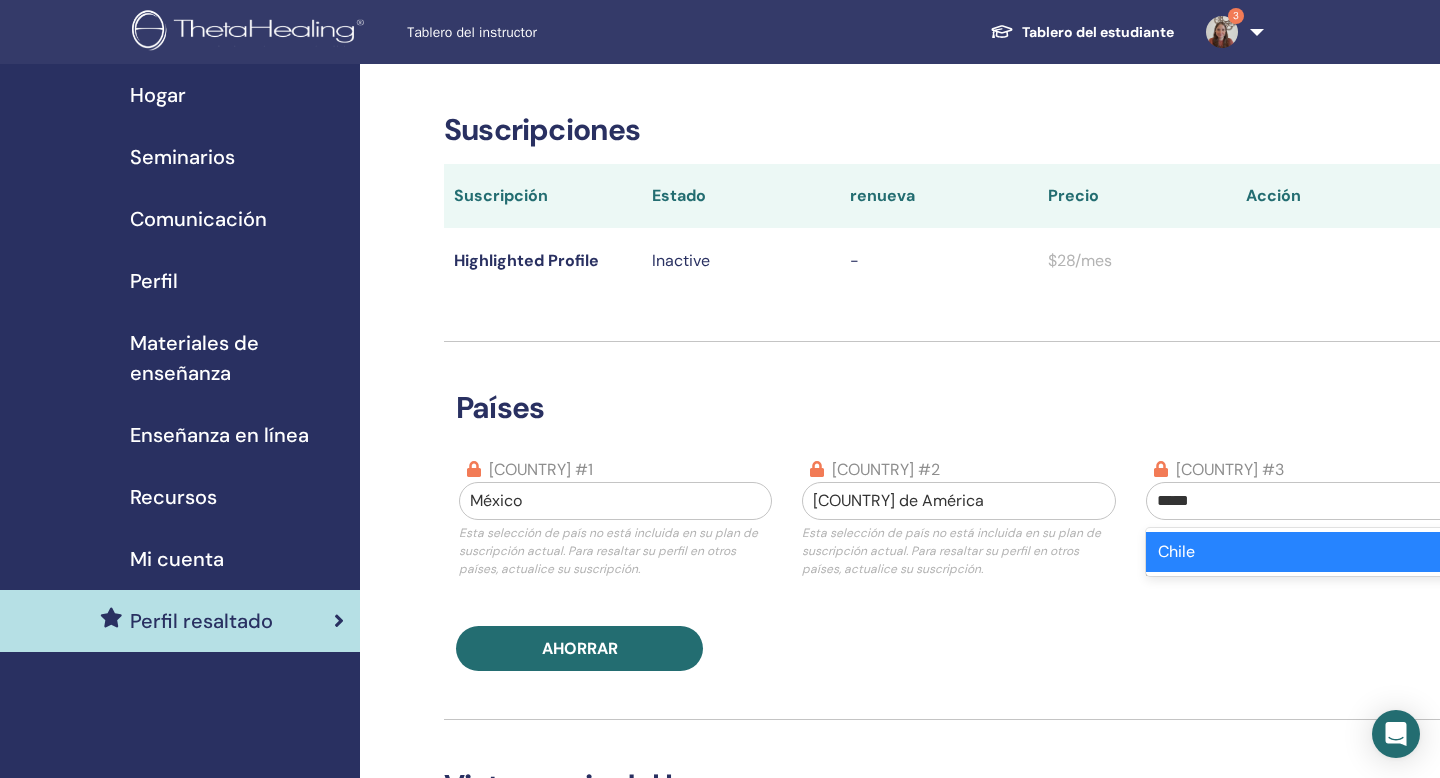 type 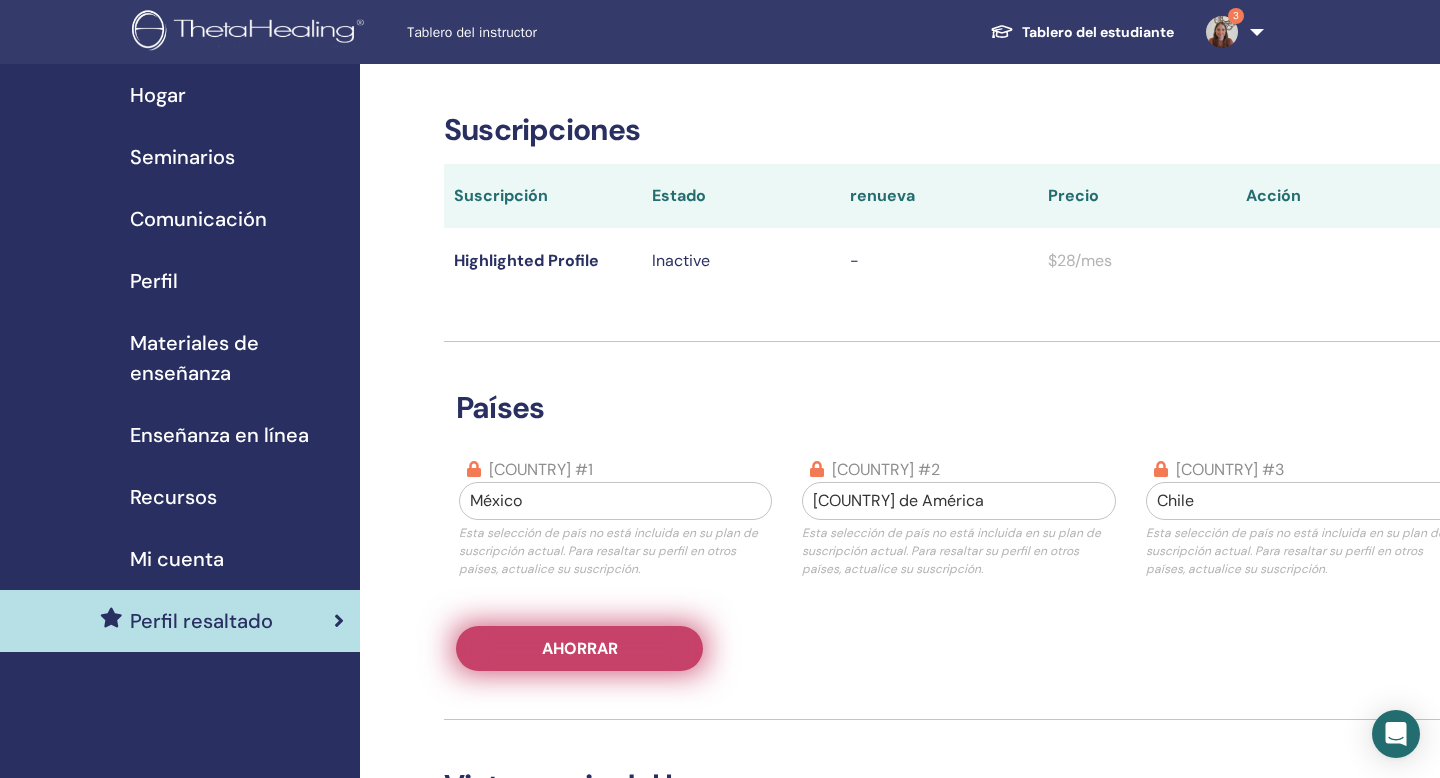 click on "Ahorrar" at bounding box center [579, 648] 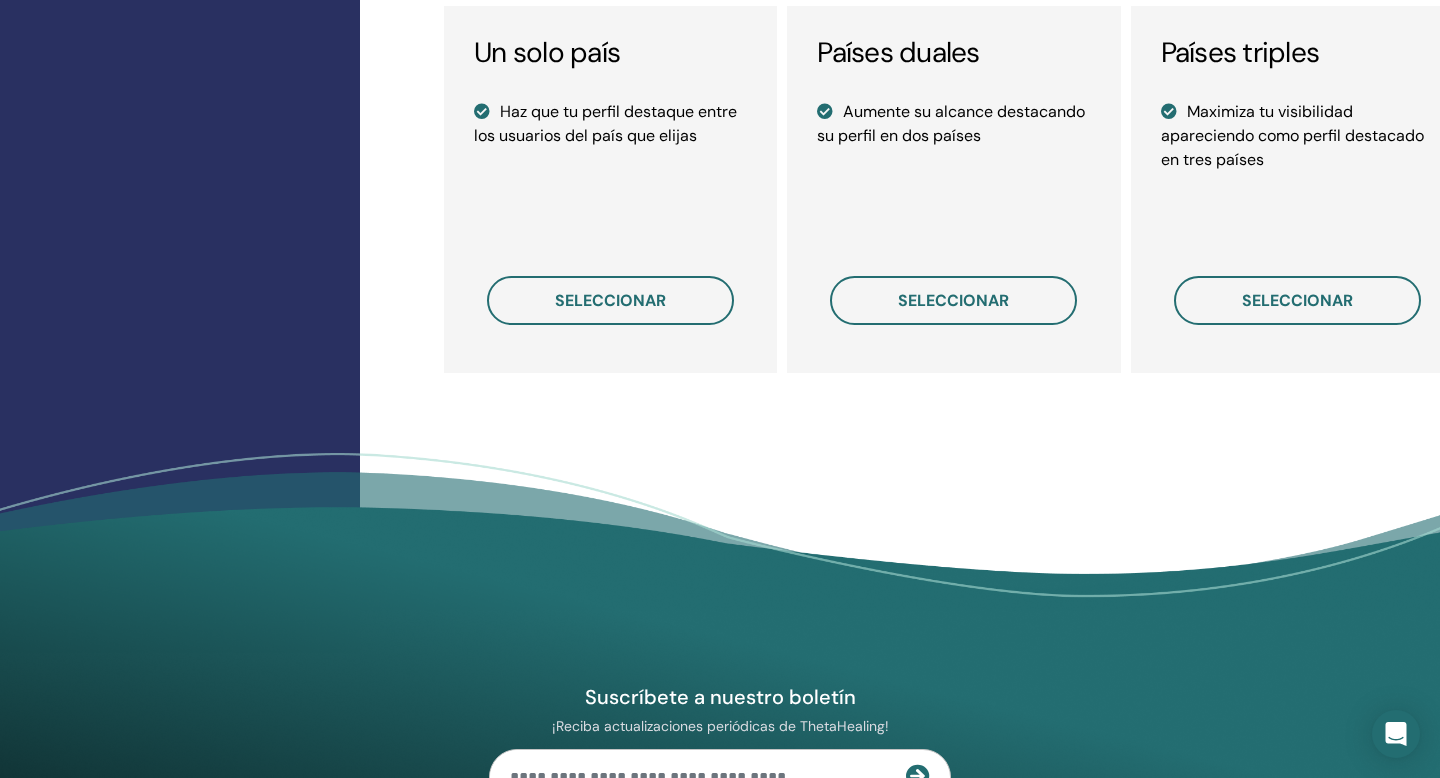scroll, scrollTop: 1538, scrollLeft: 0, axis: vertical 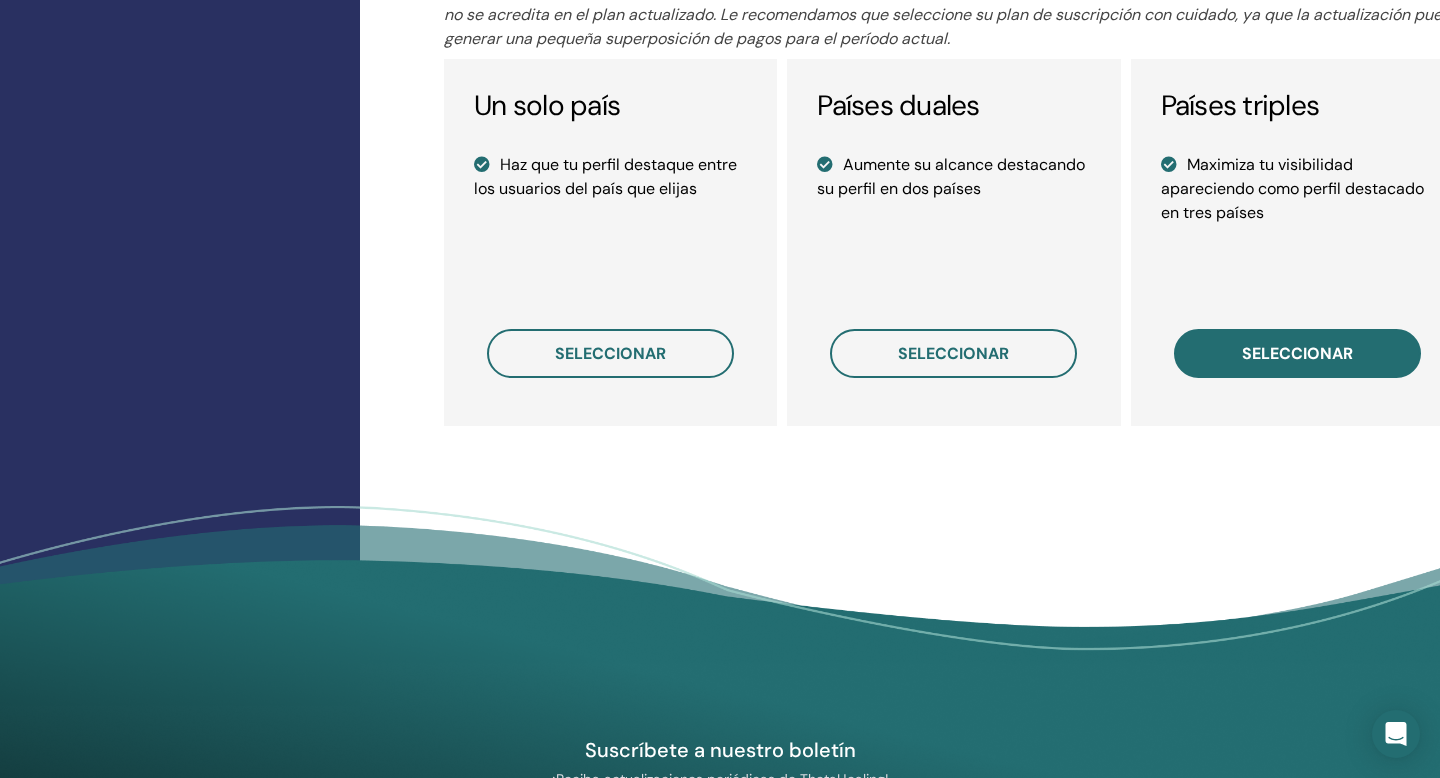 click on "seleccionar" at bounding box center [1297, 353] 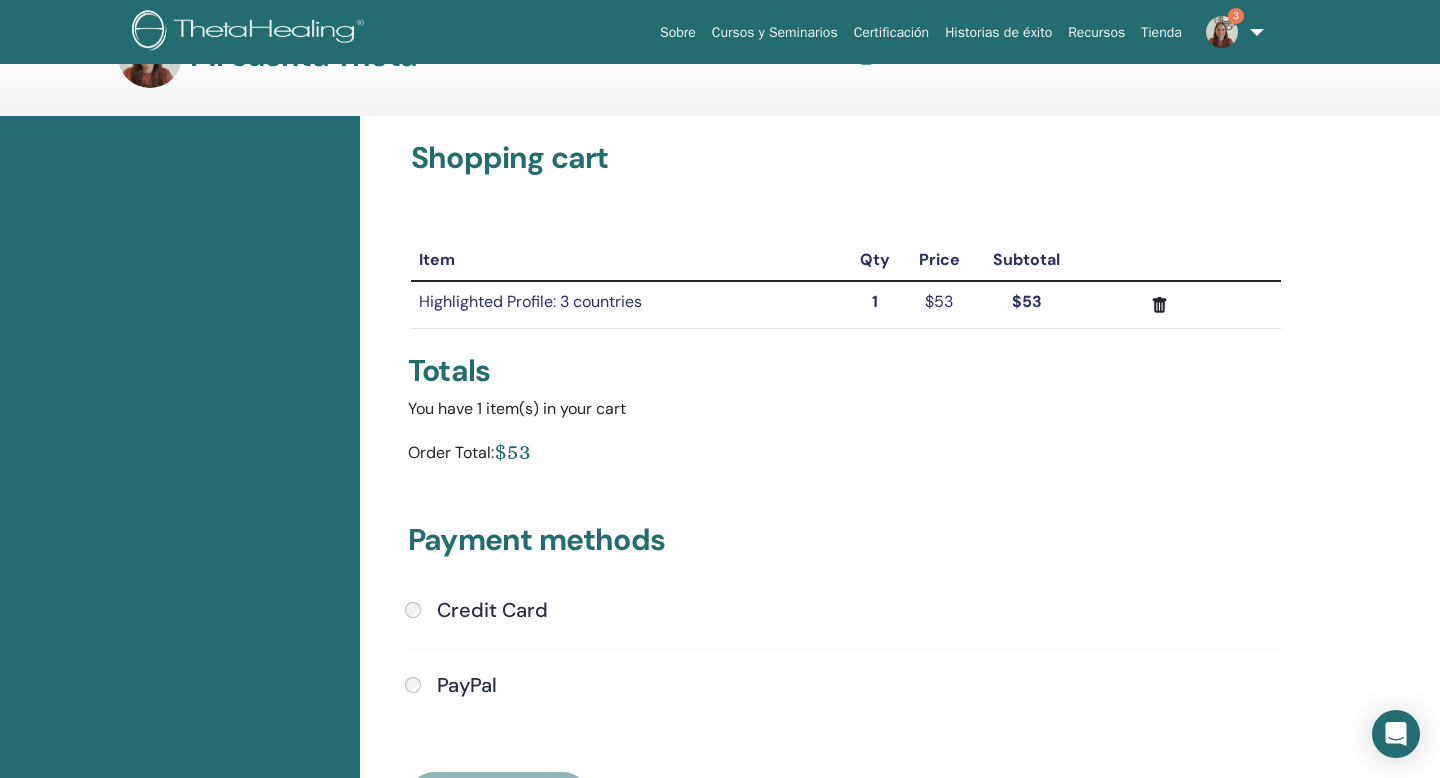 scroll, scrollTop: 199, scrollLeft: 0, axis: vertical 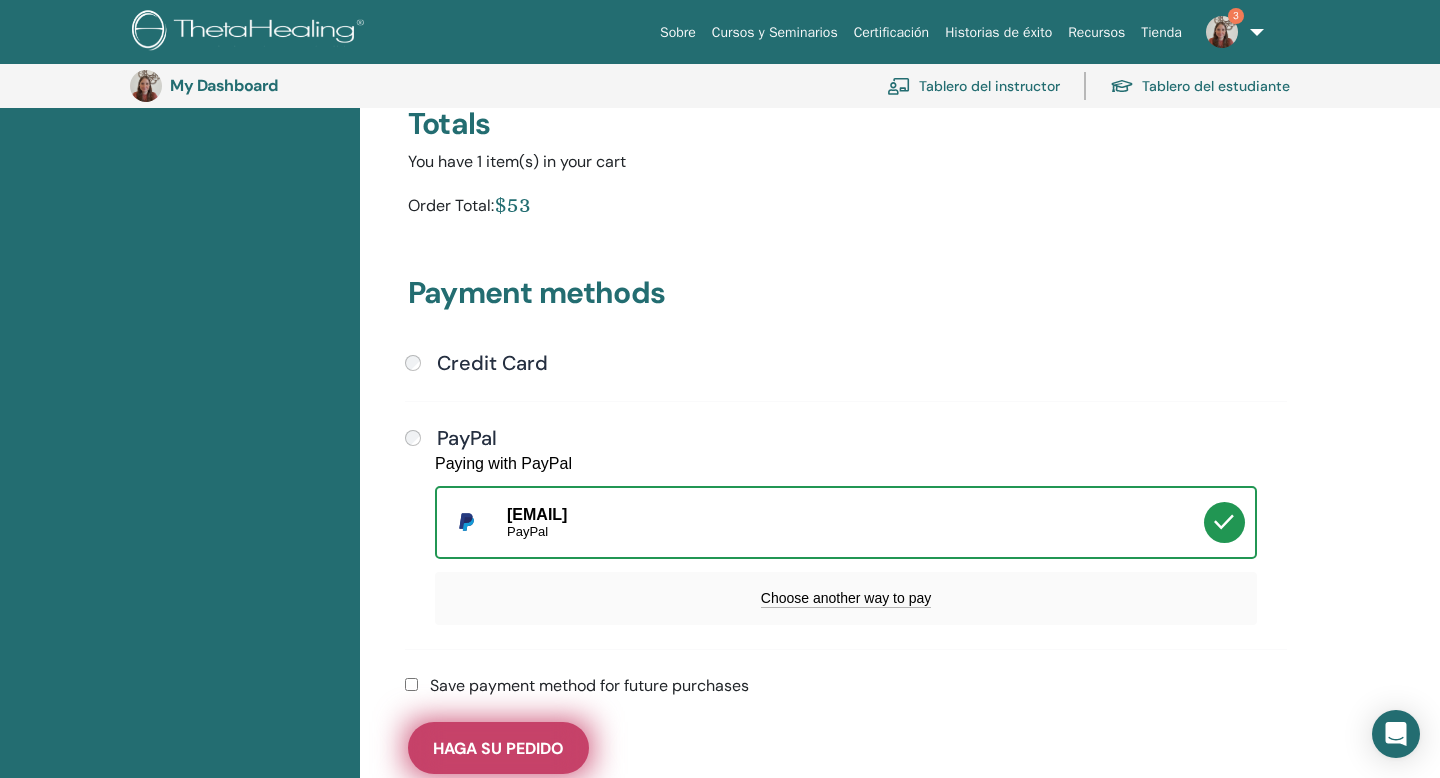 click on "Haga su pedido" at bounding box center (498, 748) 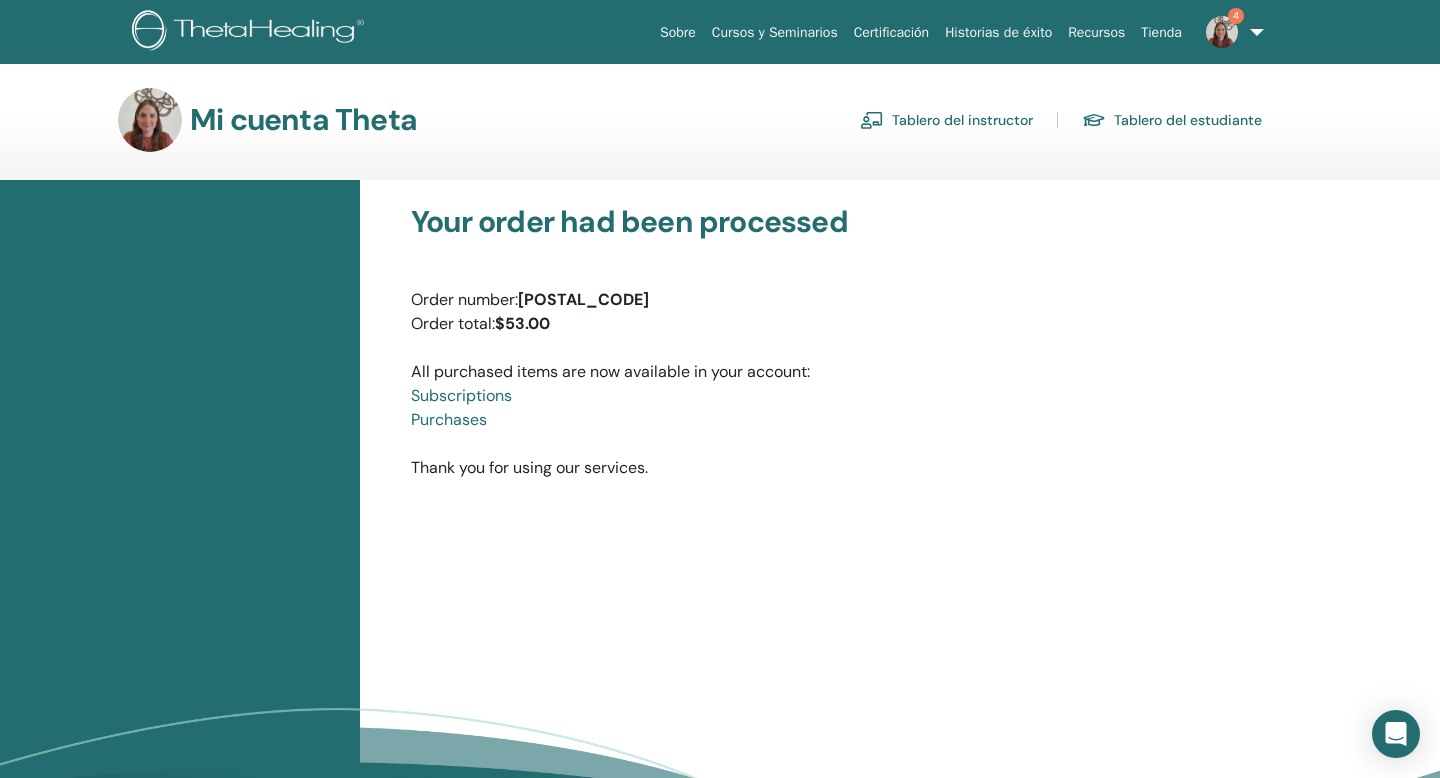 scroll, scrollTop: 0, scrollLeft: 0, axis: both 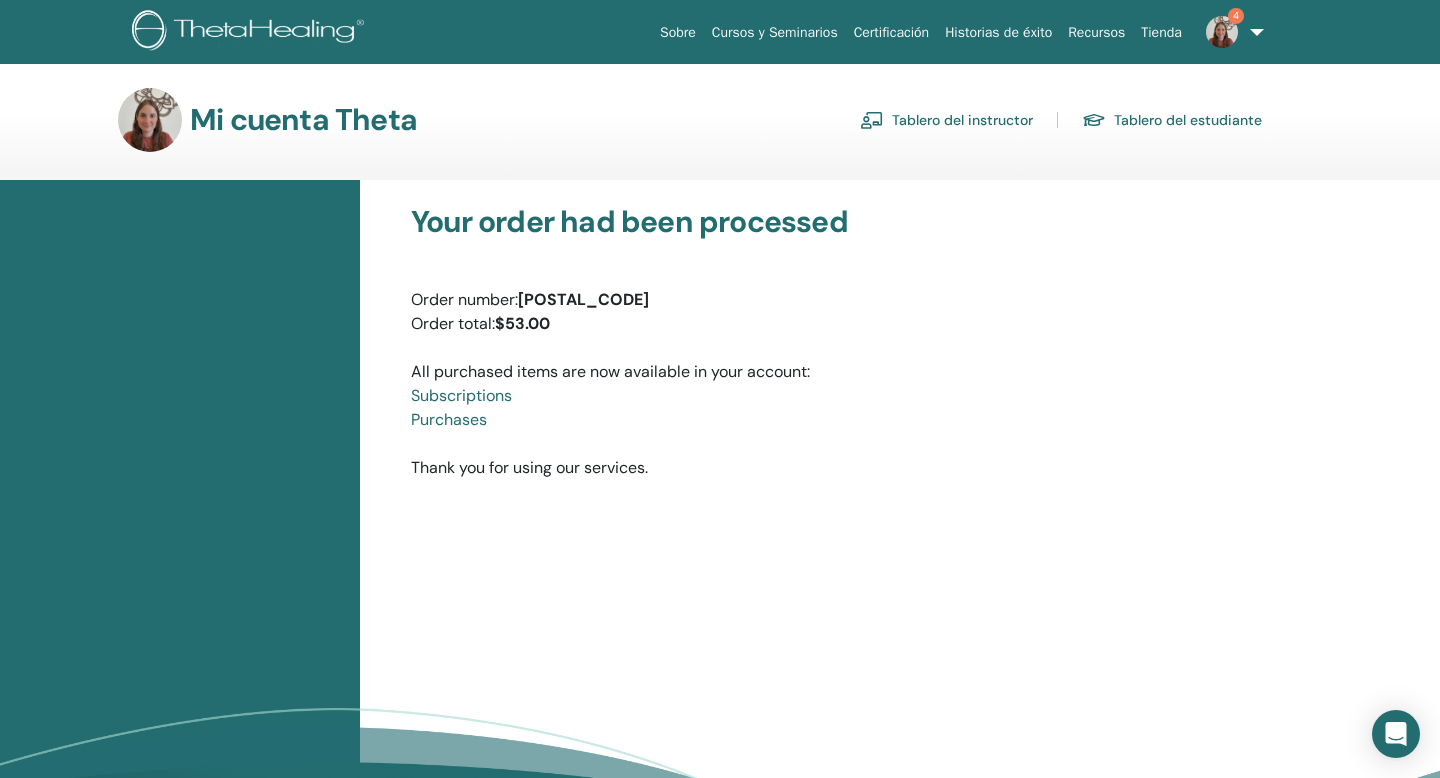 click at bounding box center [1222, 32] 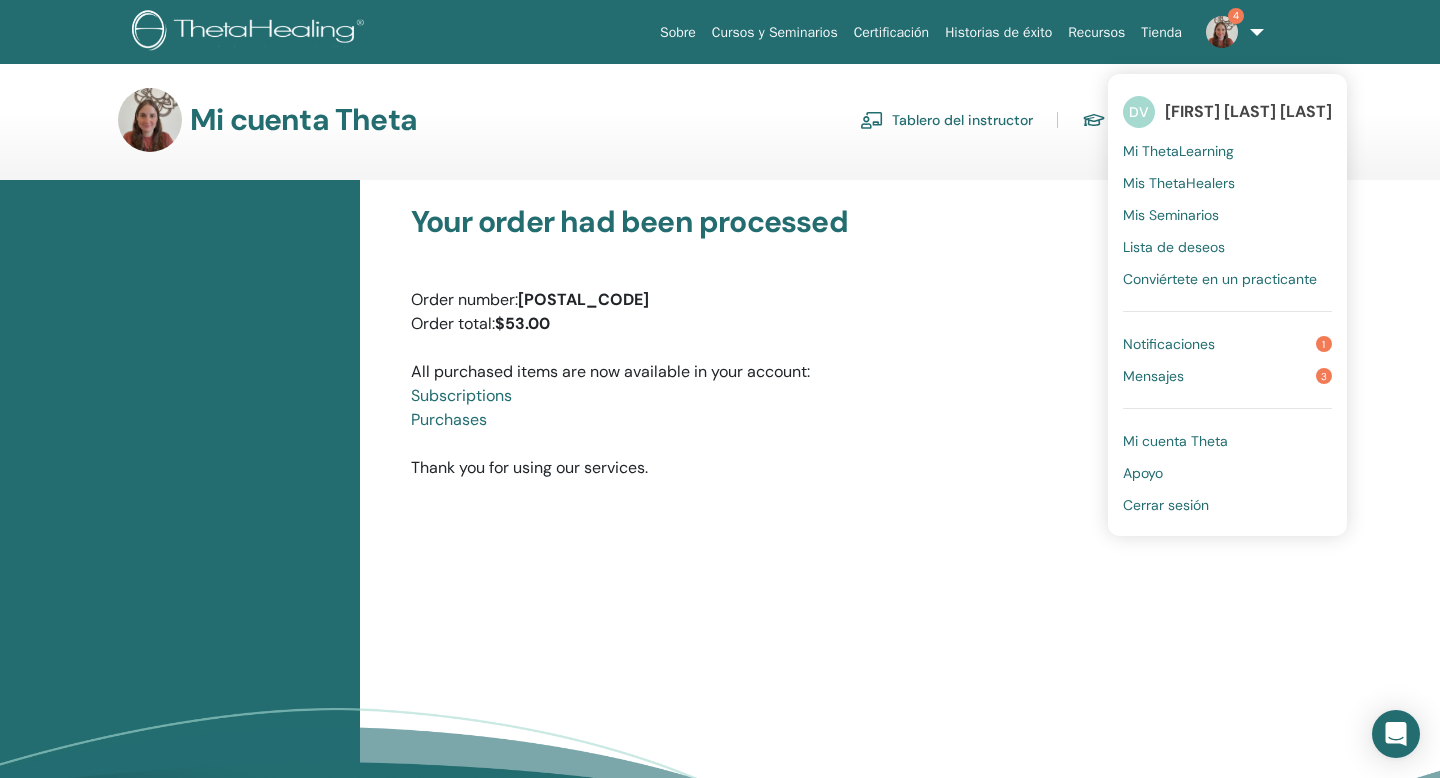 click on "Notificaciones" at bounding box center [1169, 344] 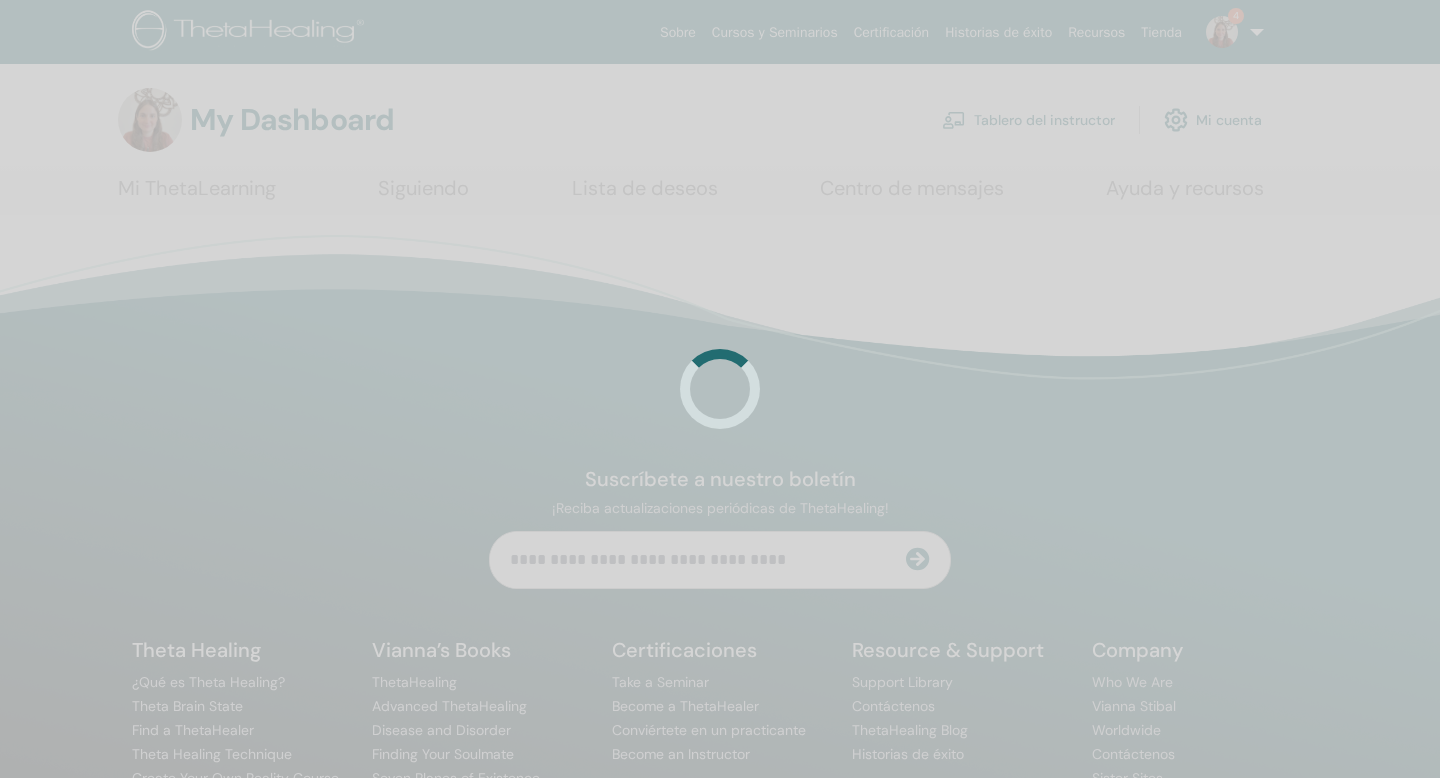 scroll, scrollTop: 0, scrollLeft: 0, axis: both 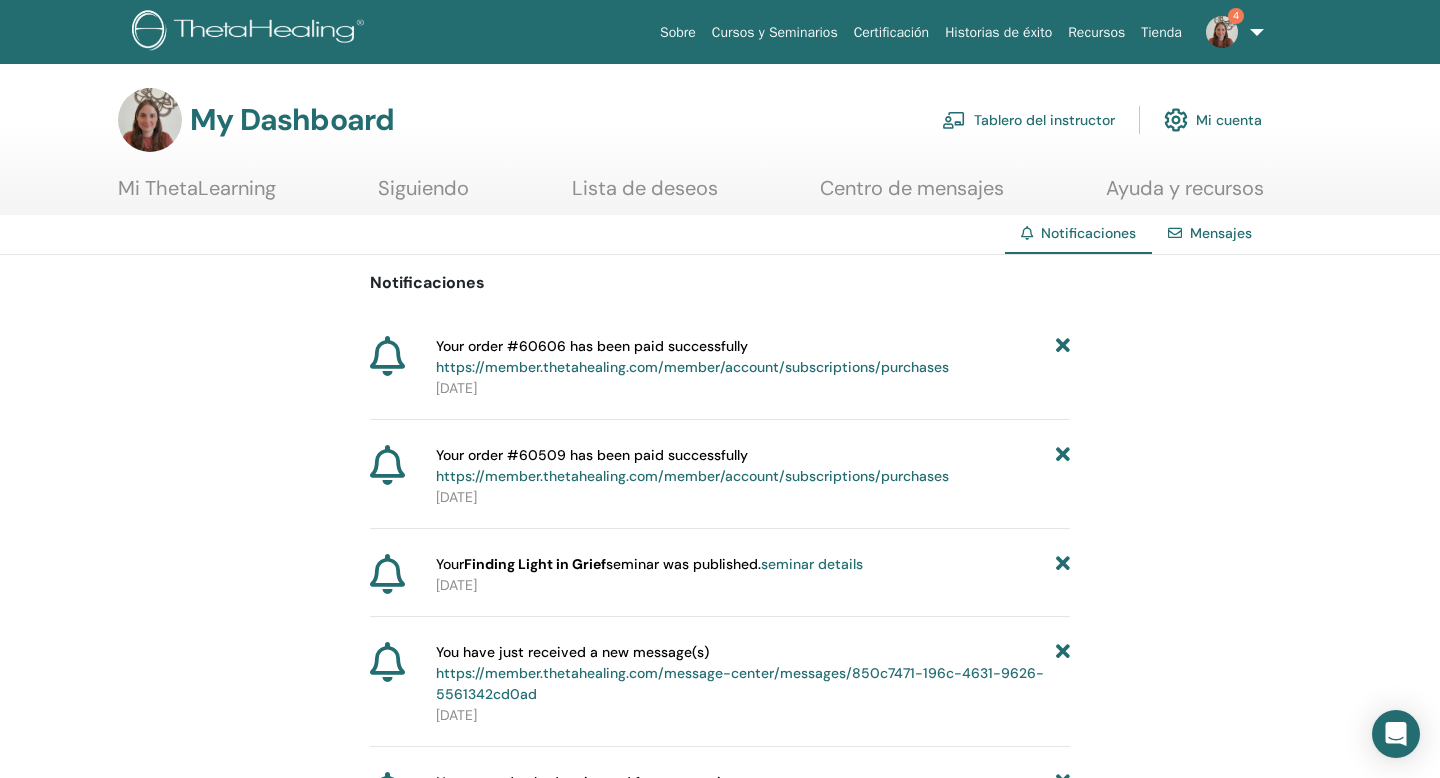 click on "Tablero del instructor" at bounding box center [1028, 120] 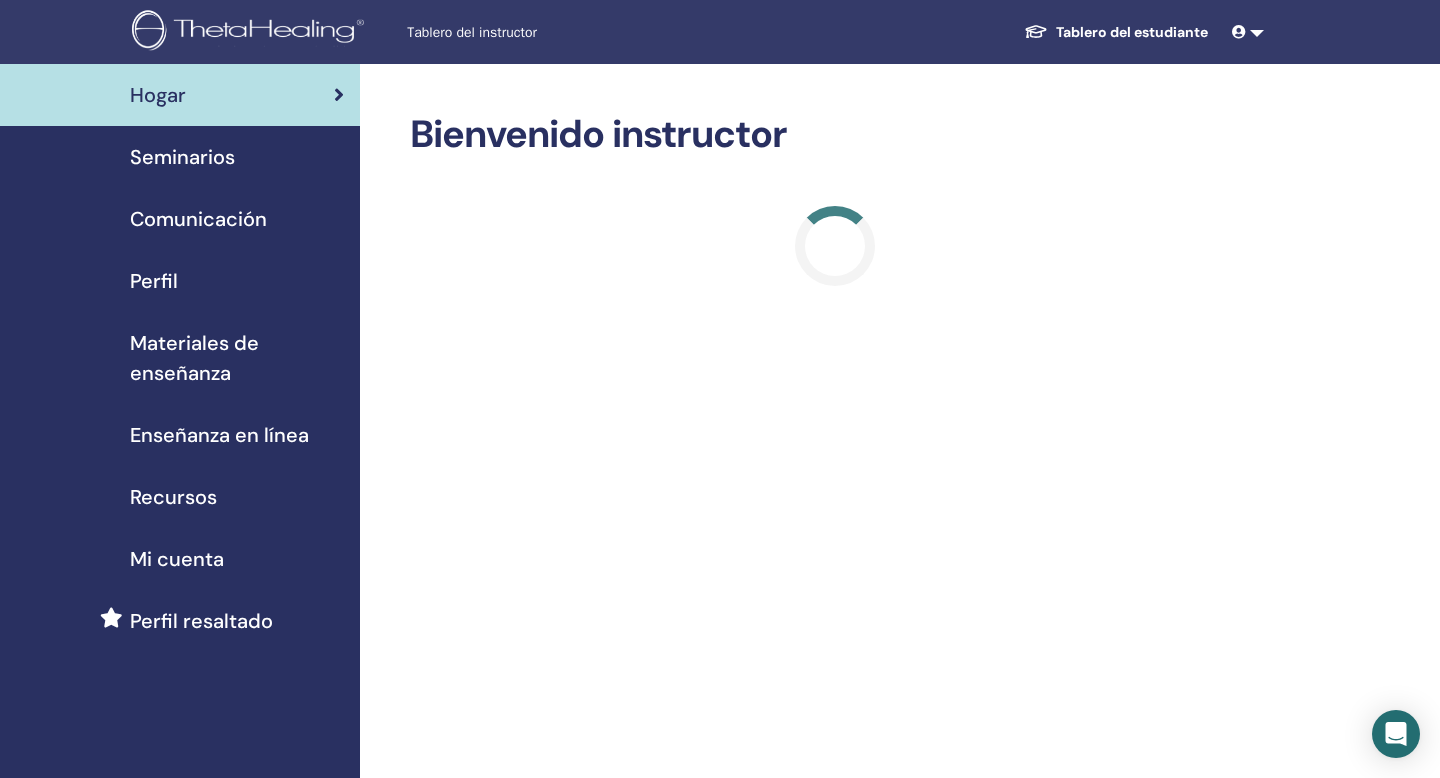 scroll, scrollTop: 0, scrollLeft: 0, axis: both 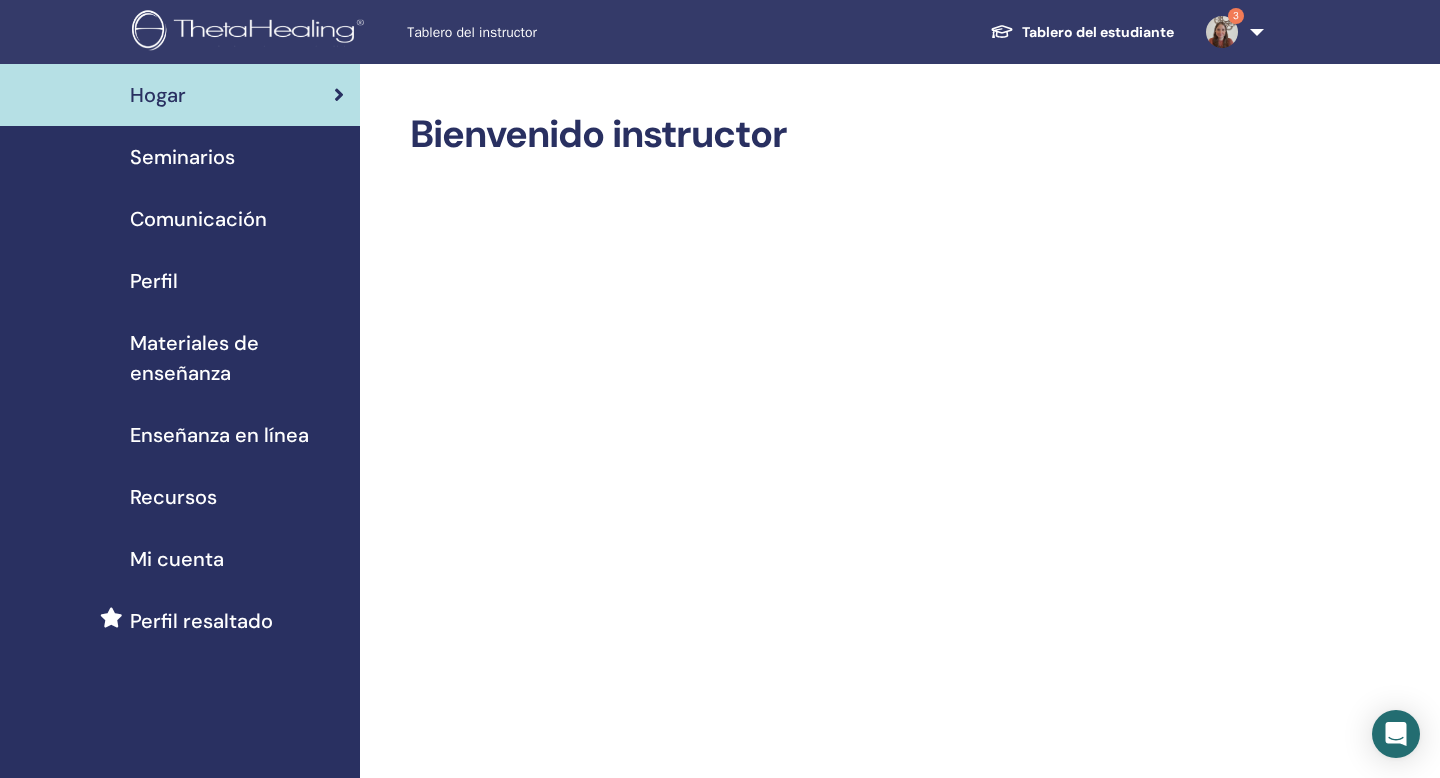 click on "Hogar" at bounding box center (180, 95) 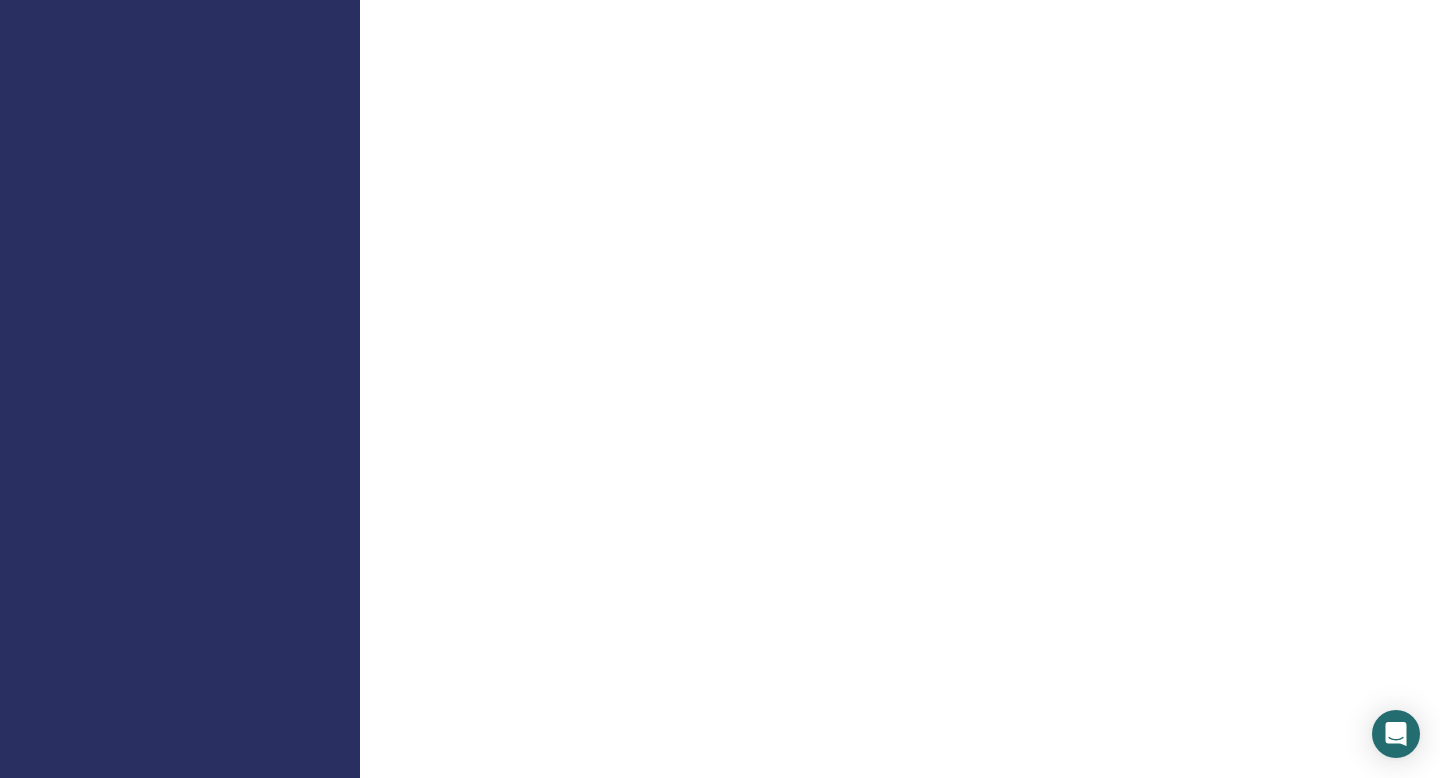 scroll, scrollTop: 0, scrollLeft: 0, axis: both 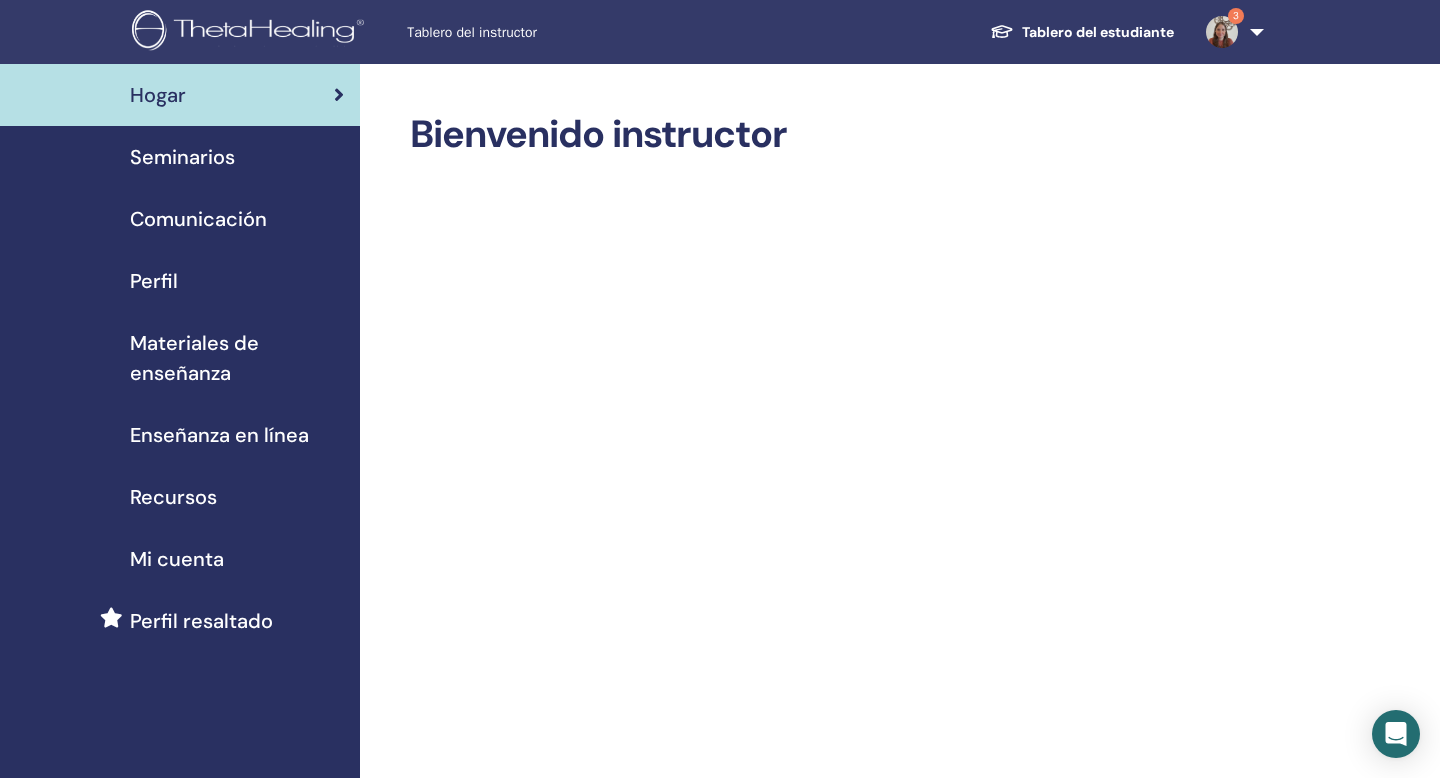 click on "Seminarios" at bounding box center (182, 157) 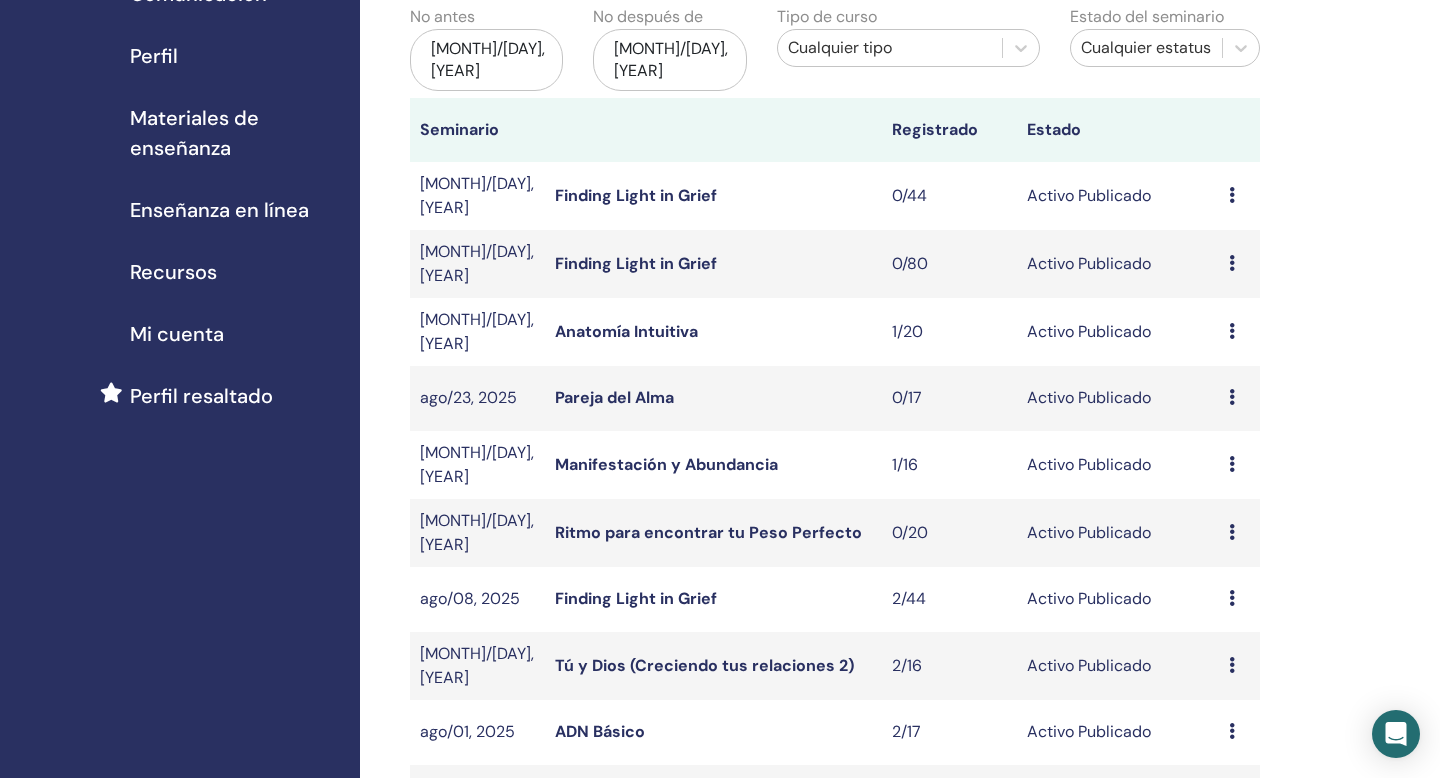 scroll, scrollTop: 228, scrollLeft: 0, axis: vertical 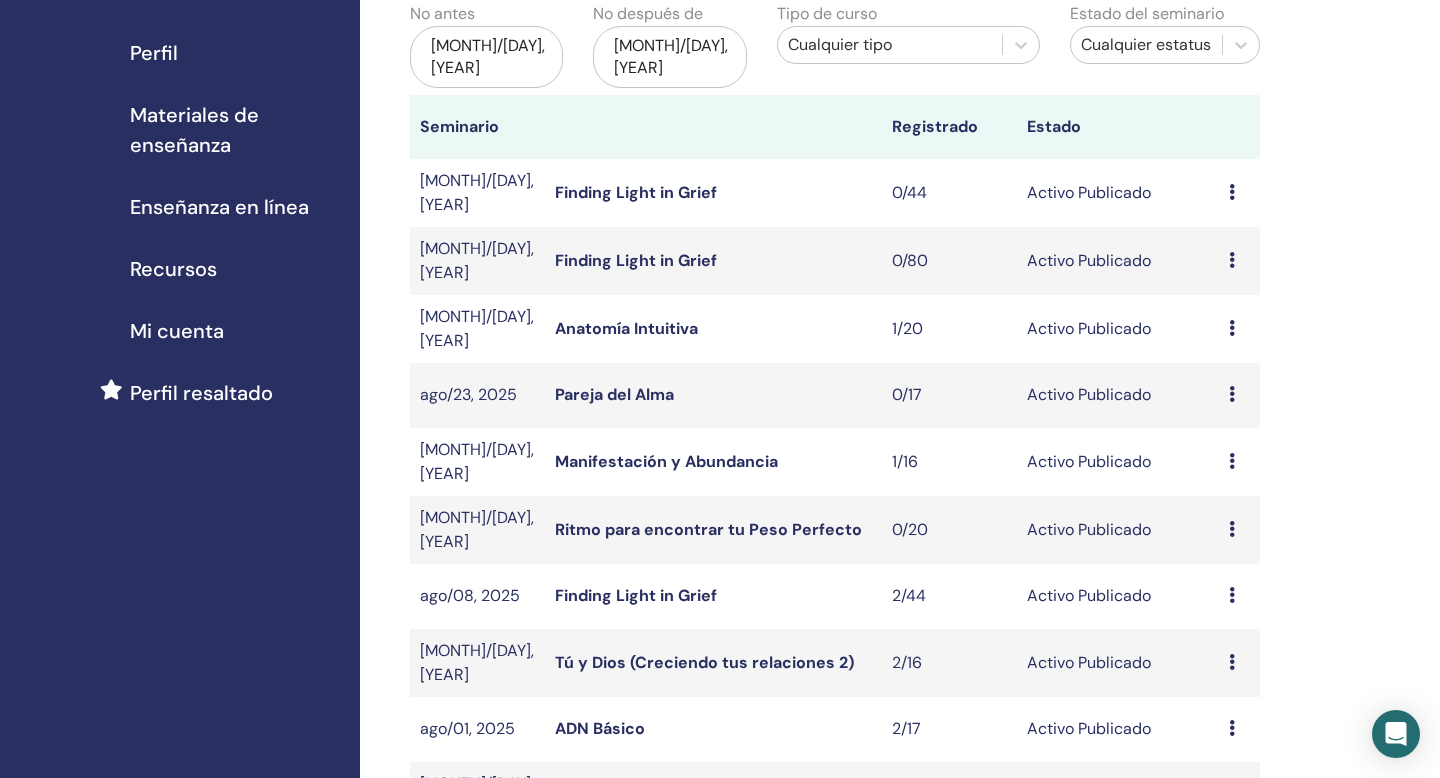 click on "Avance Editar asistentes Cancelar" at bounding box center (1239, 663) 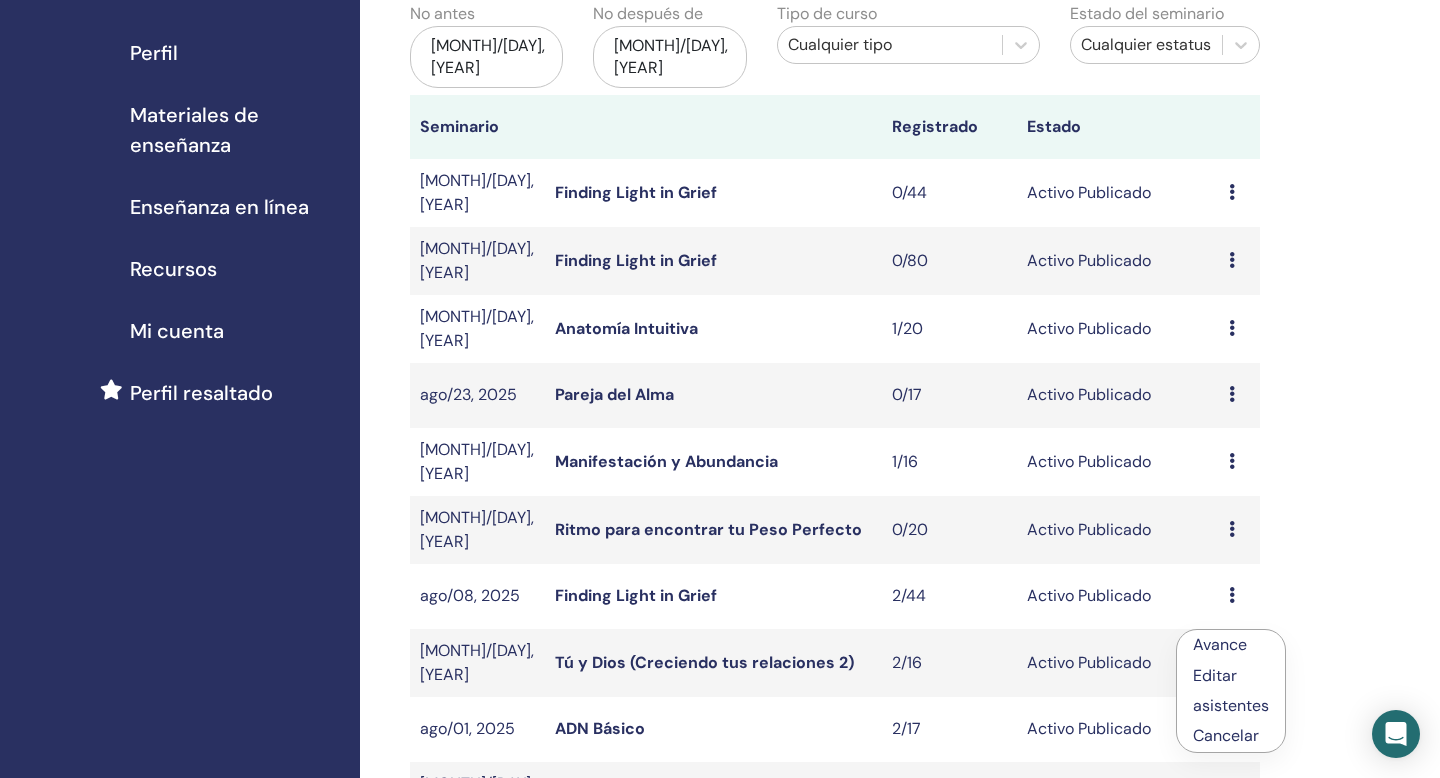 click on "asistentes" at bounding box center [1231, 705] 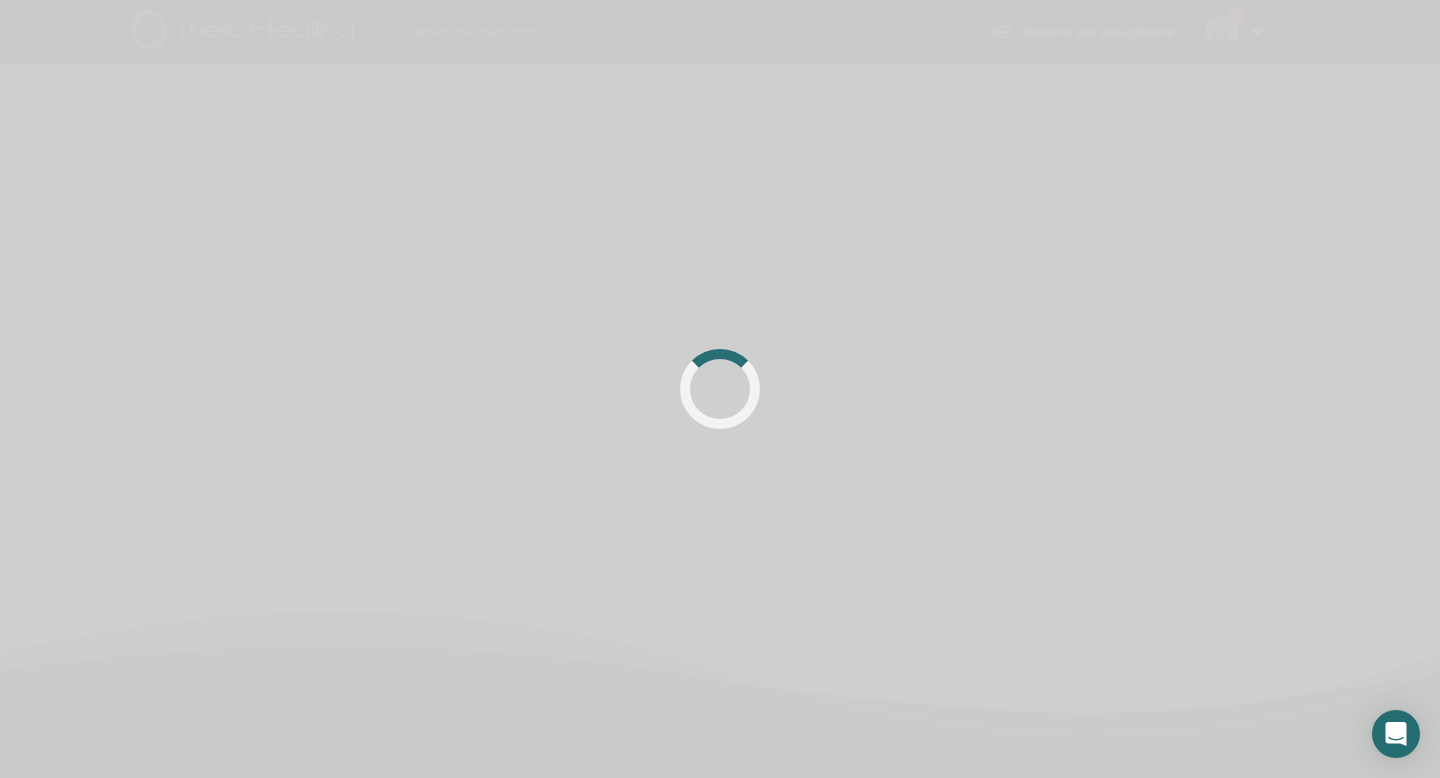 scroll, scrollTop: 0, scrollLeft: 0, axis: both 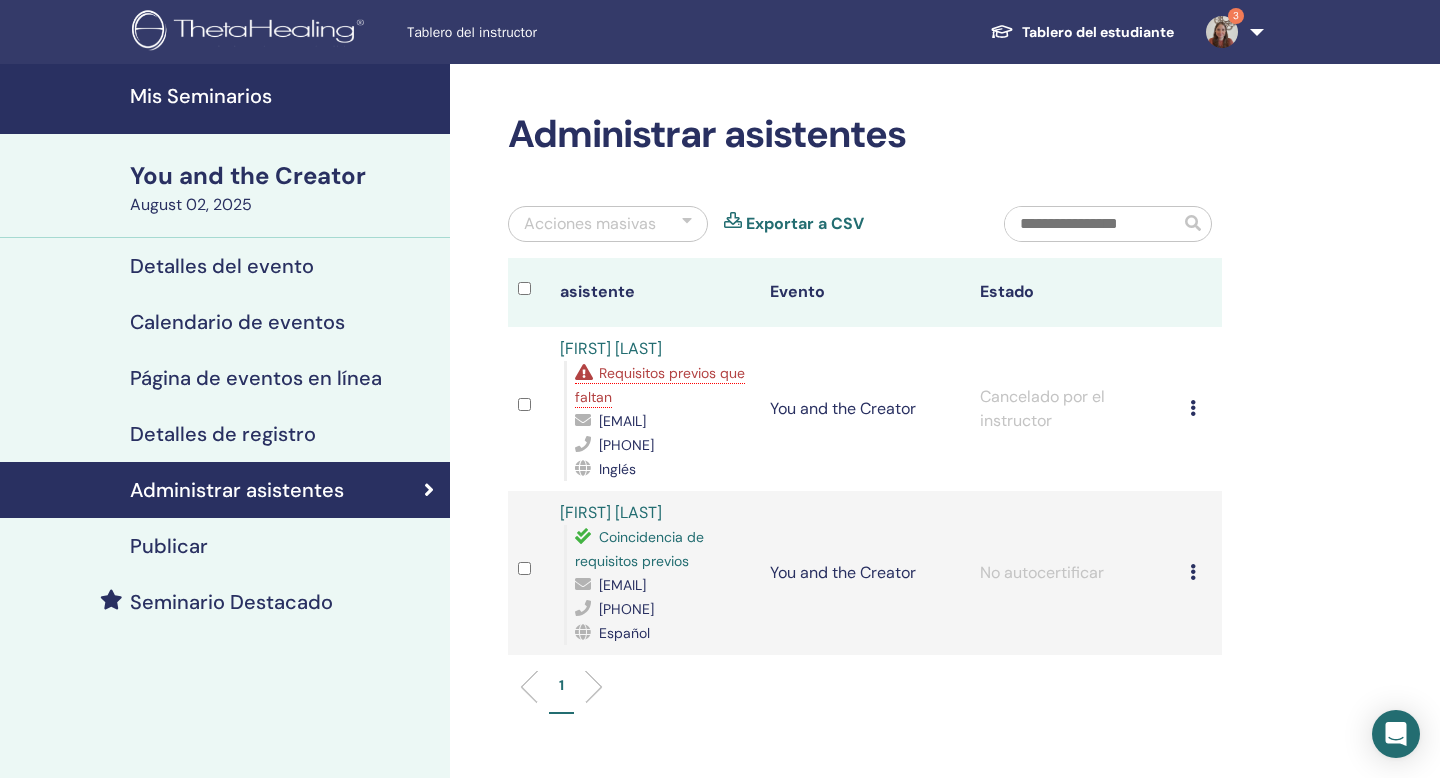 click on "Mis Seminarios" at bounding box center (284, 96) 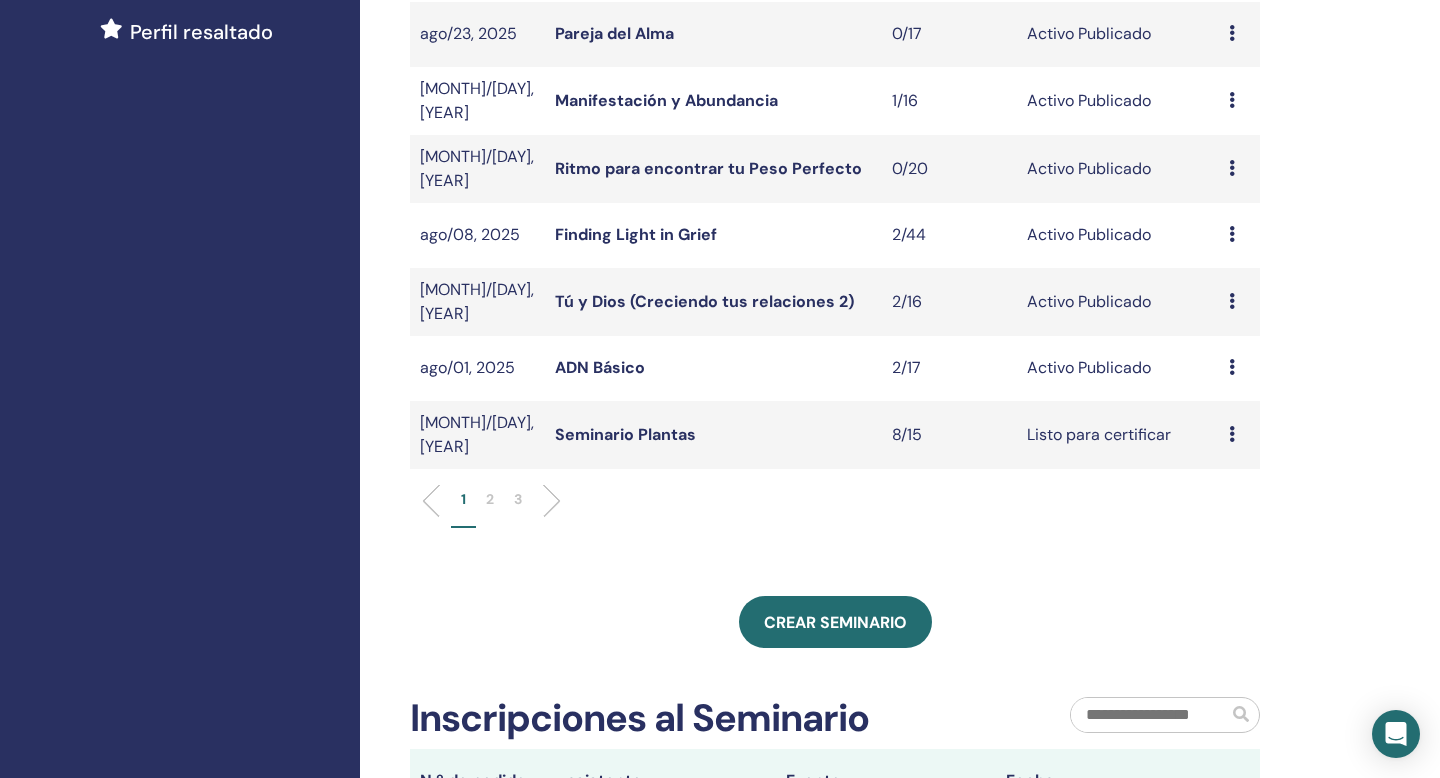 scroll, scrollTop: 605, scrollLeft: 0, axis: vertical 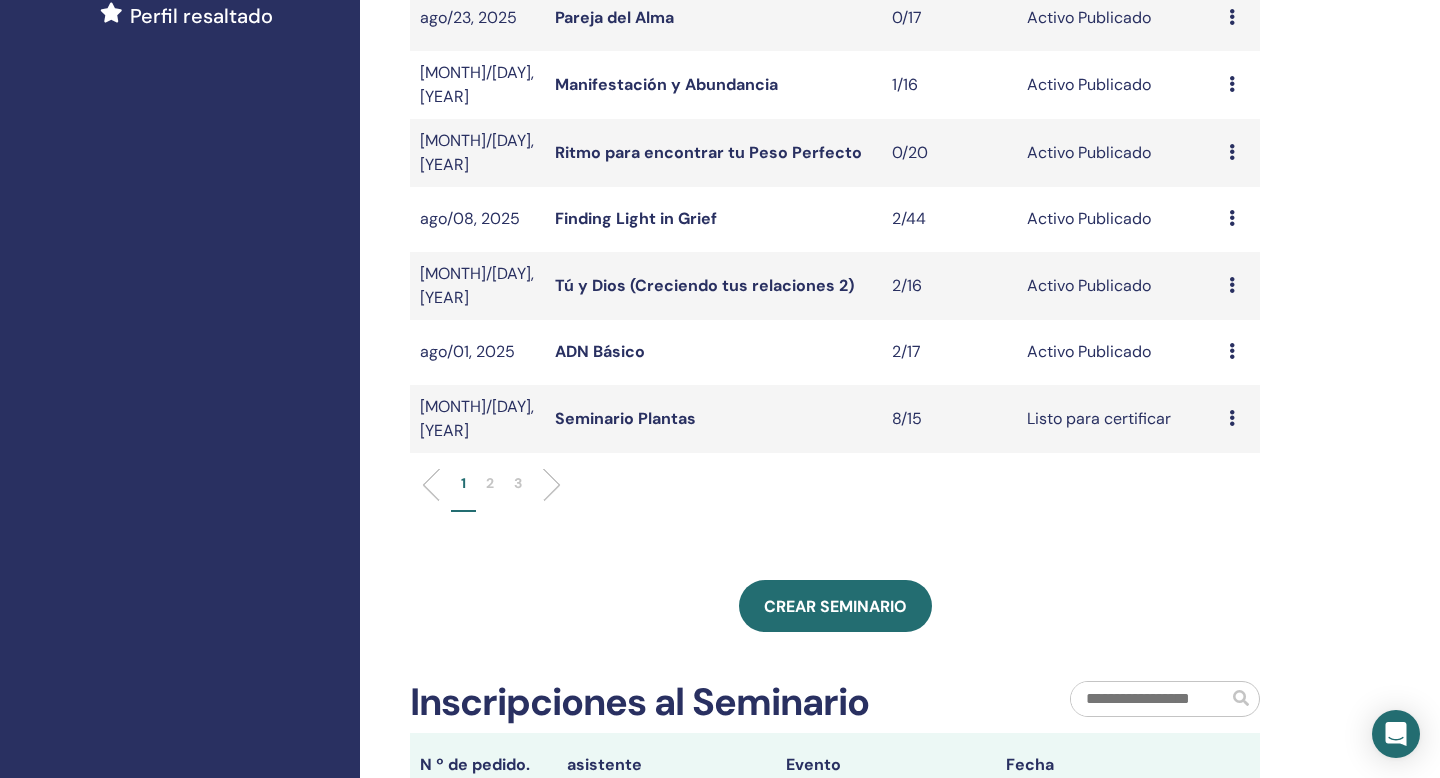 click at bounding box center (1232, 351) 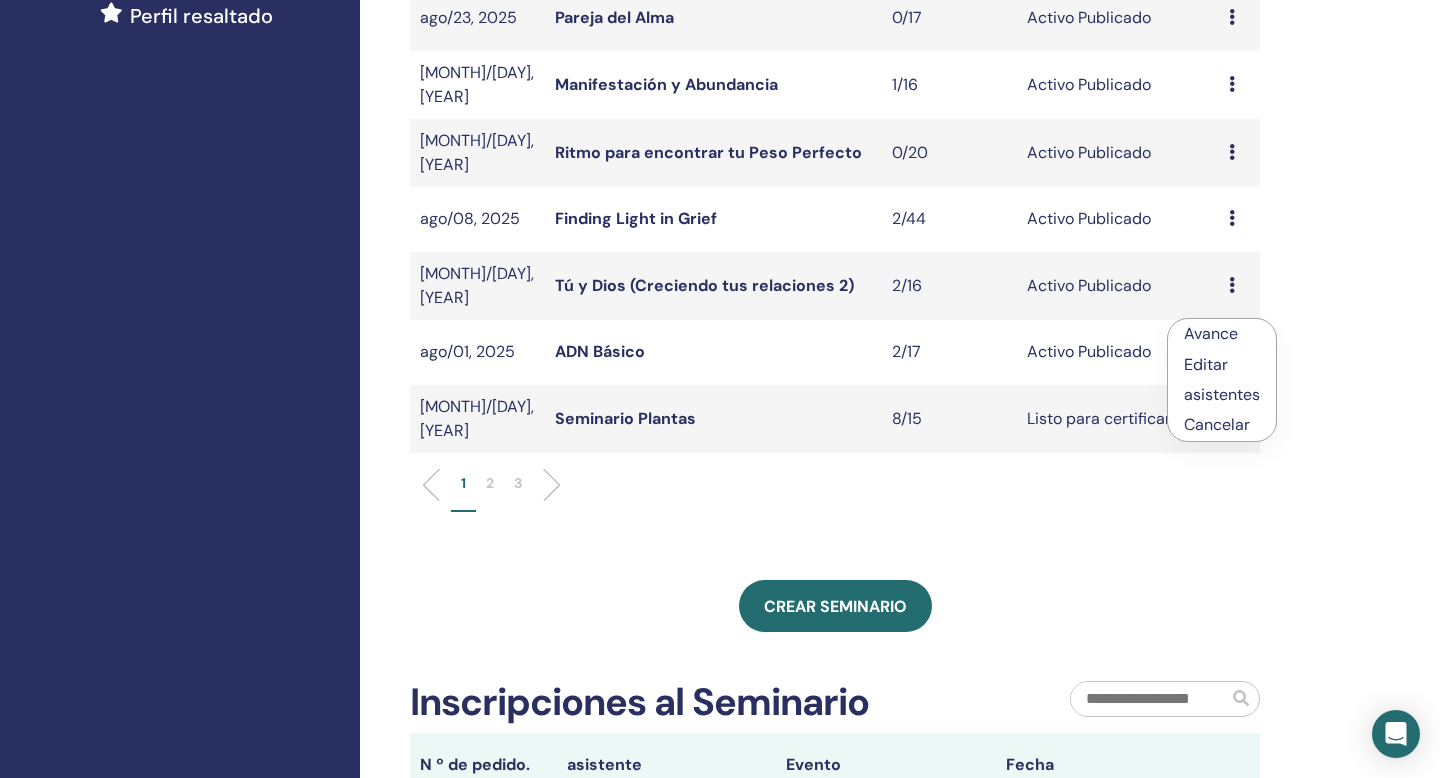 scroll, scrollTop: 0, scrollLeft: 0, axis: both 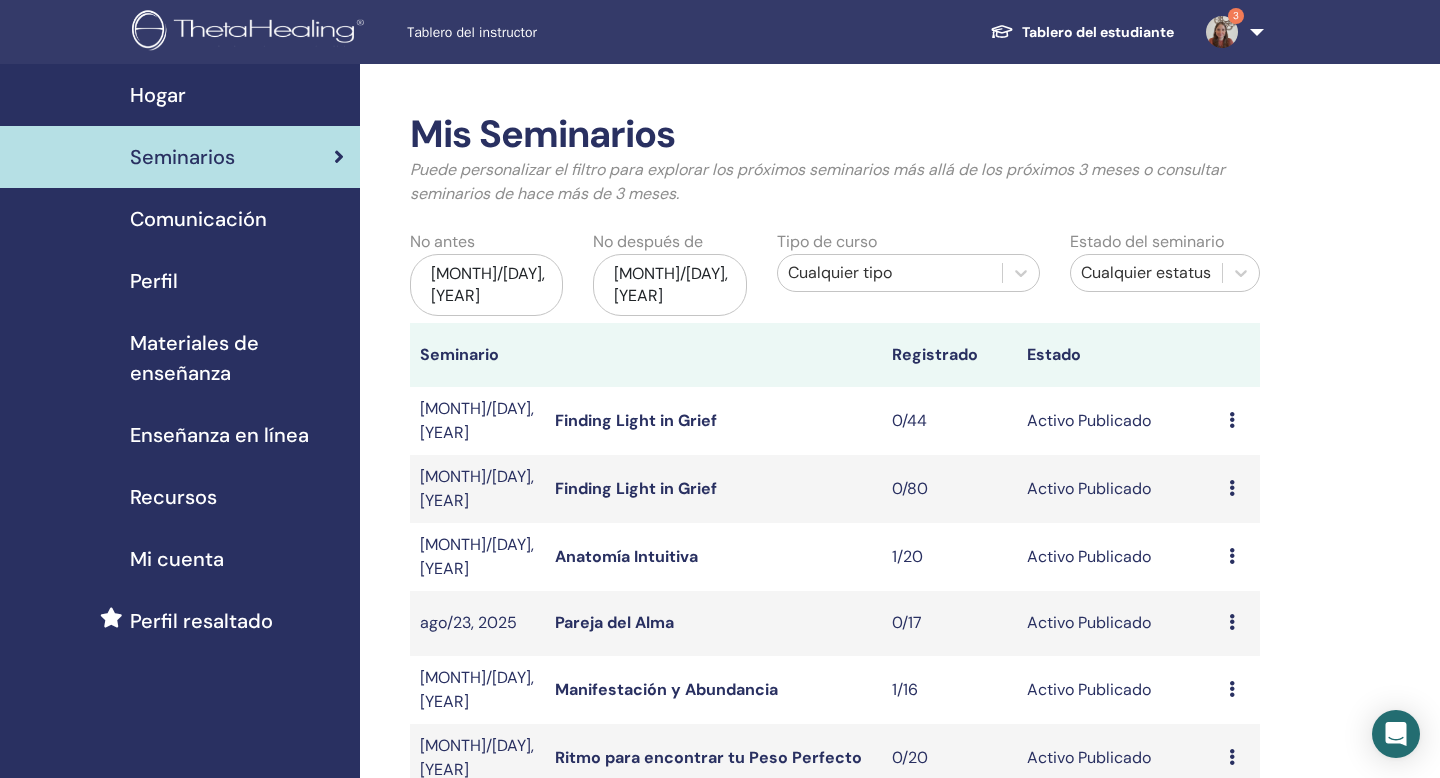 click on "Cualquier tipo" at bounding box center (890, 273) 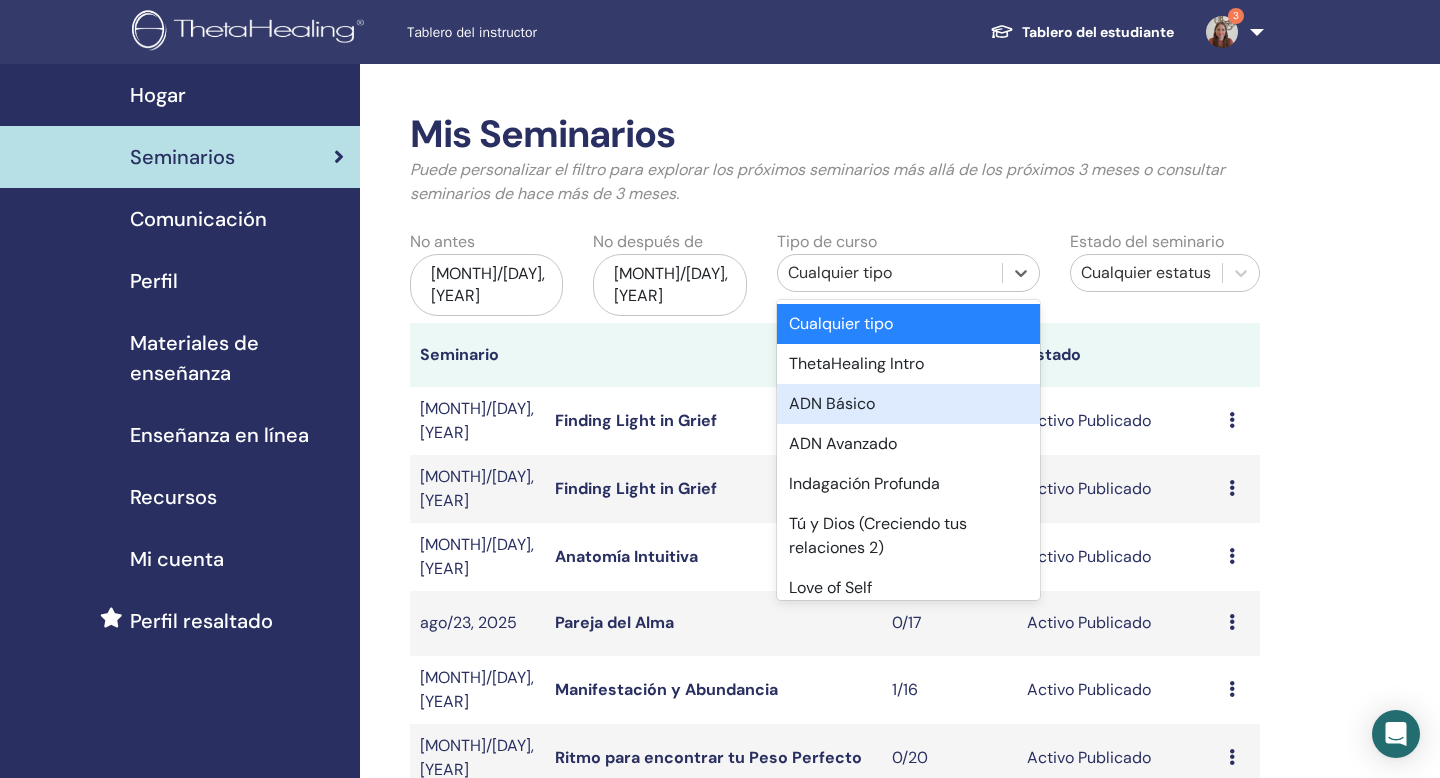 click on "ADN Básico" at bounding box center (908, 404) 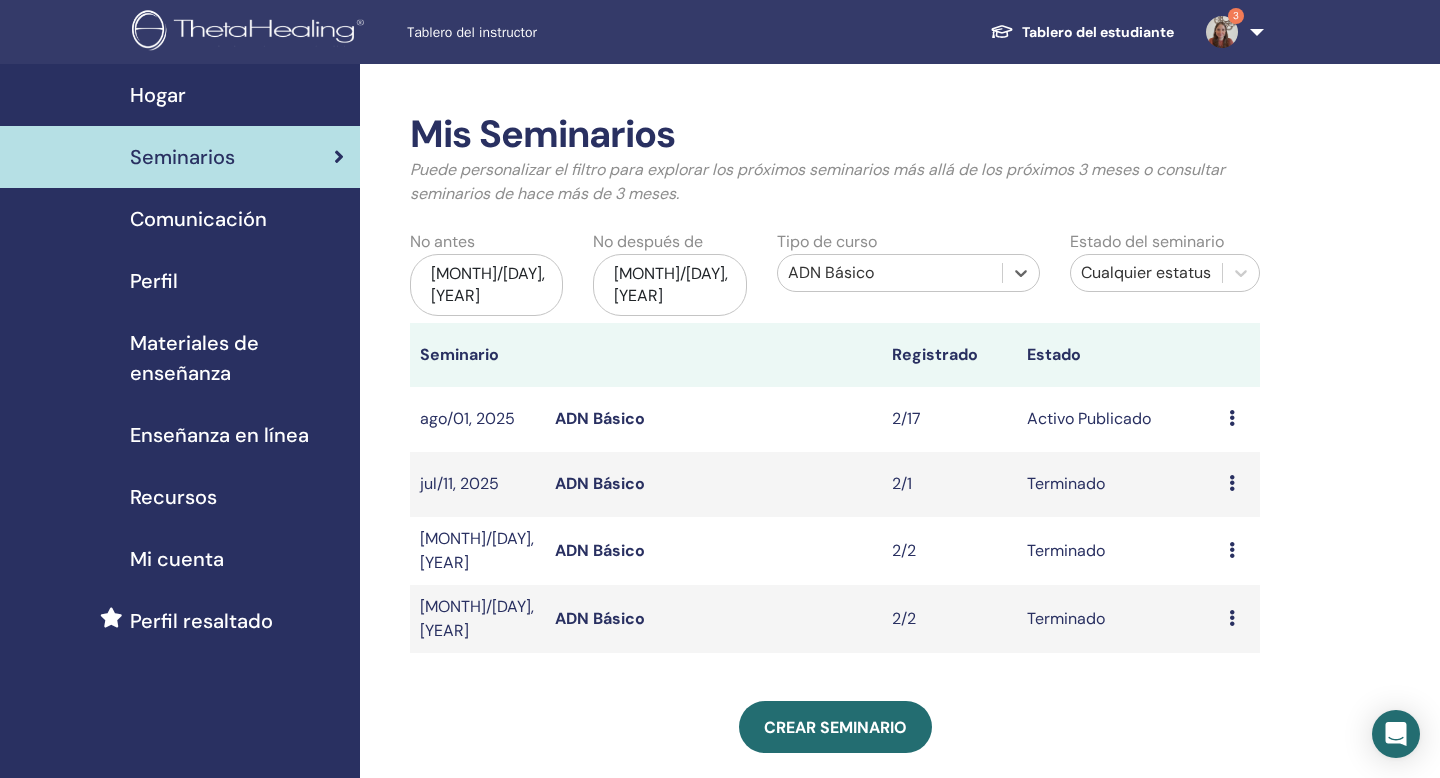 click at bounding box center (1232, 418) 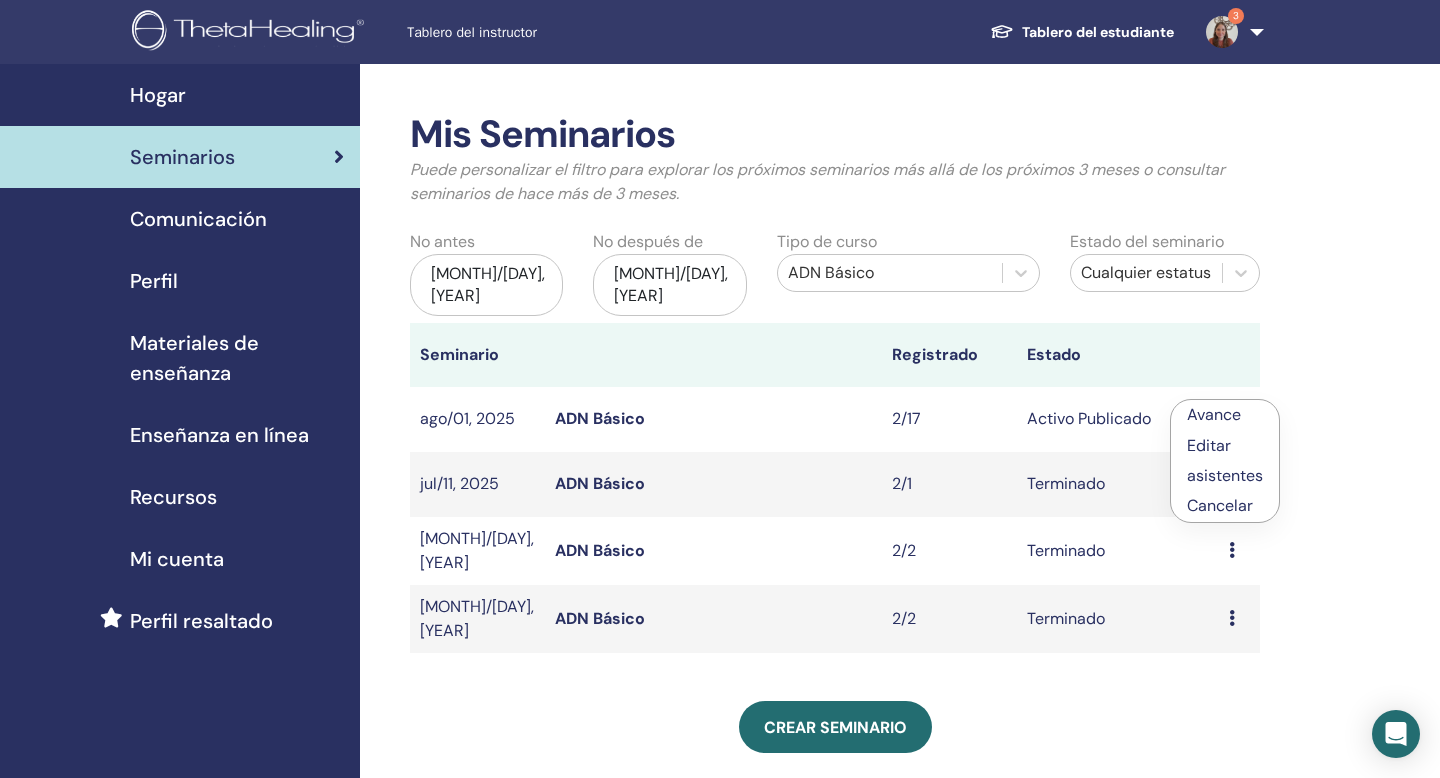 click on "asistentes" at bounding box center [1225, 475] 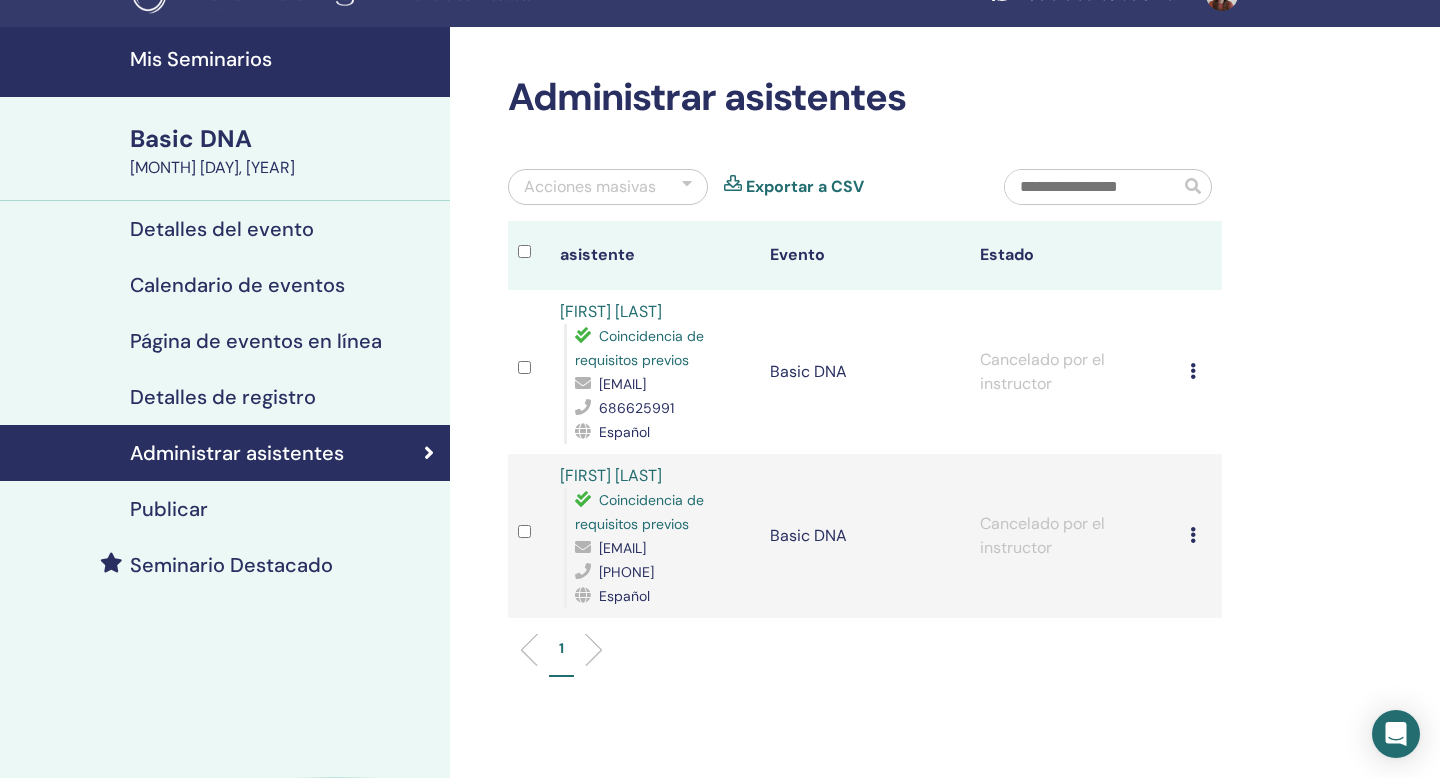 scroll, scrollTop: 38, scrollLeft: 0, axis: vertical 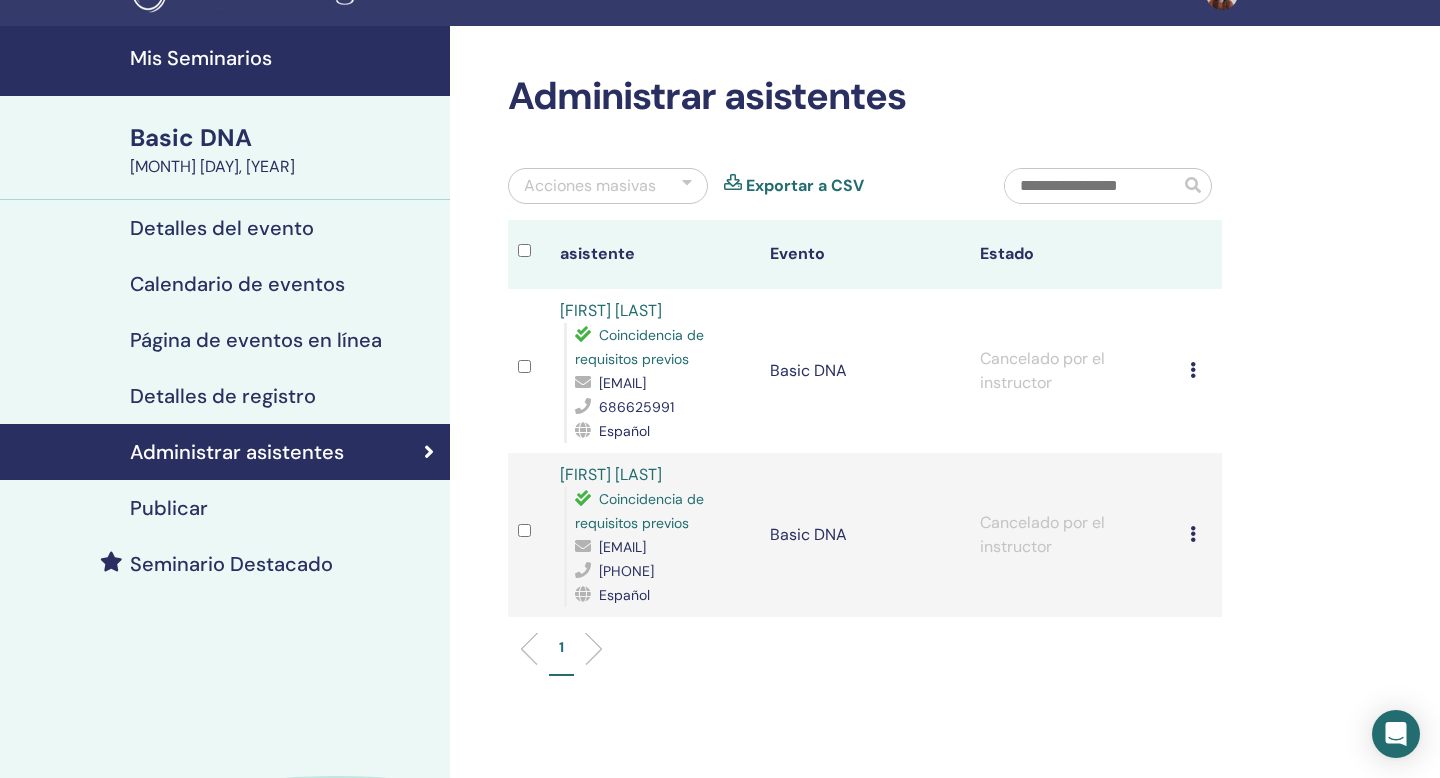 click at bounding box center [1193, 370] 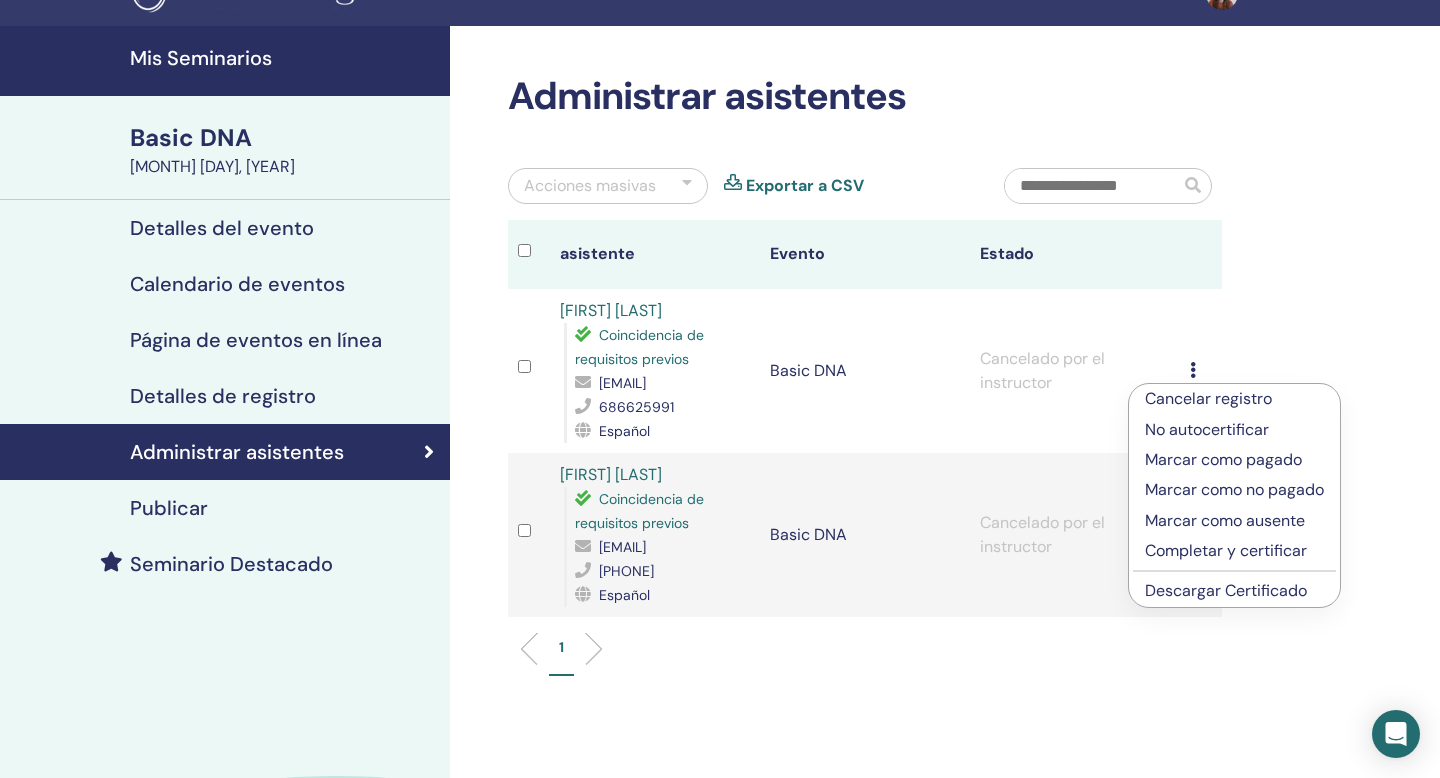 click on "Marcar como pagado" at bounding box center (1234, 460) 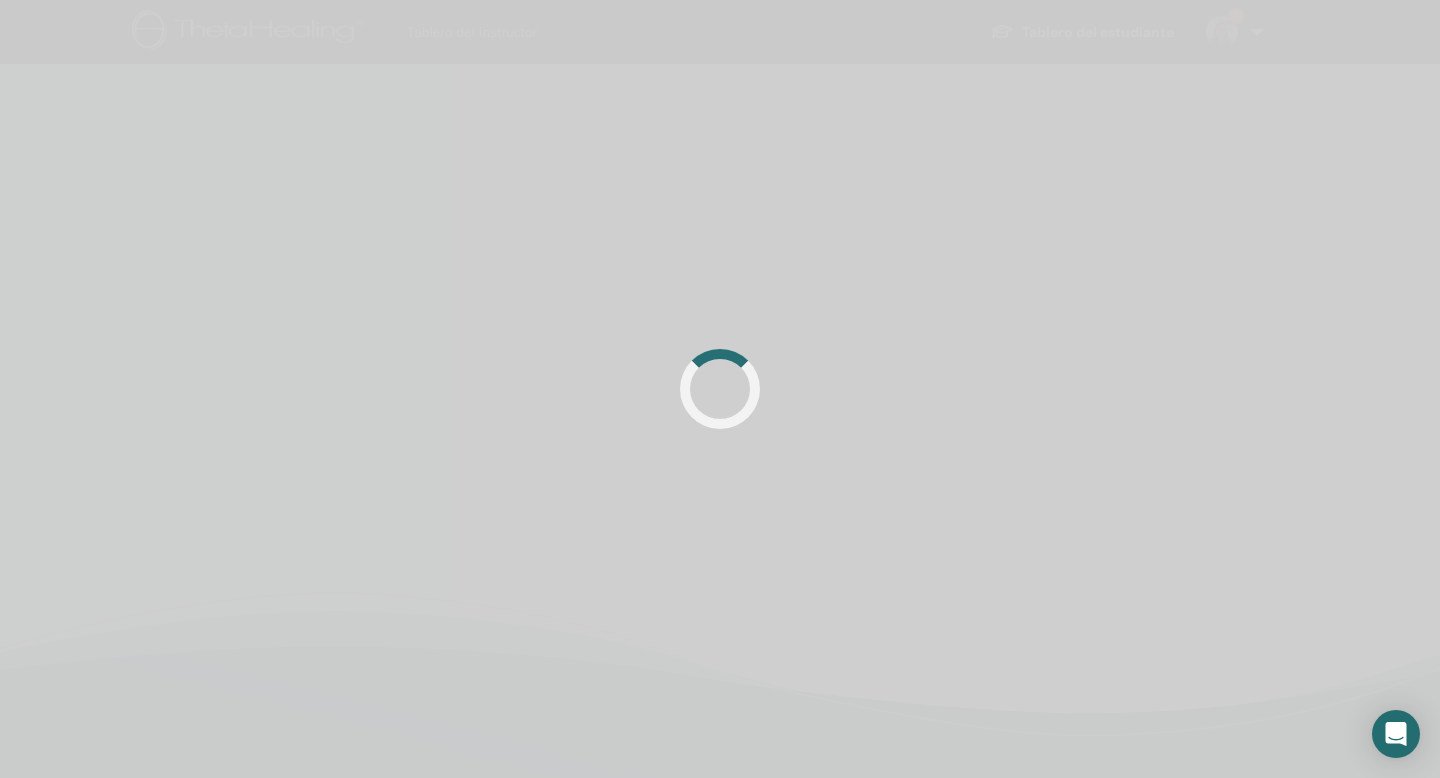 scroll, scrollTop: 0, scrollLeft: 0, axis: both 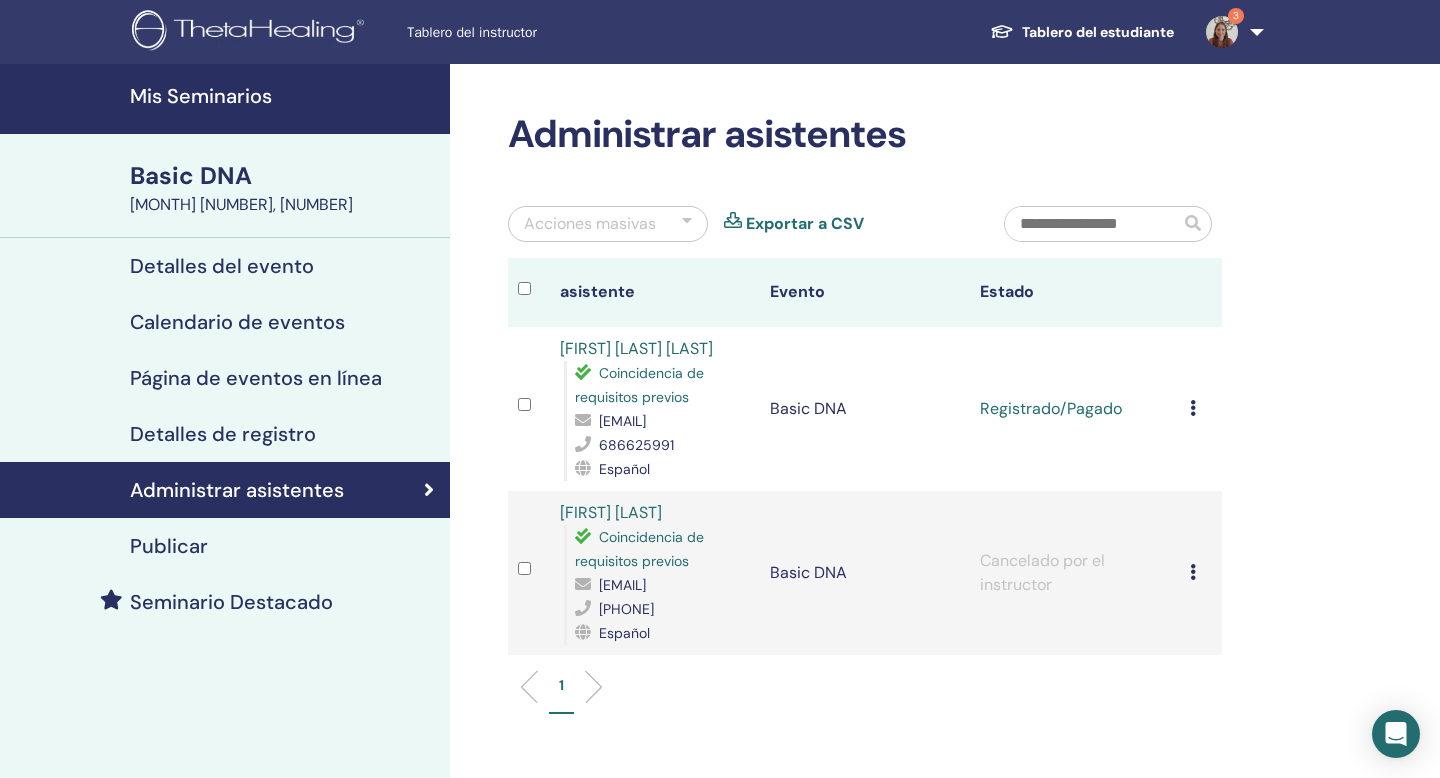 click on "Mis Seminarios" at bounding box center [284, 96] 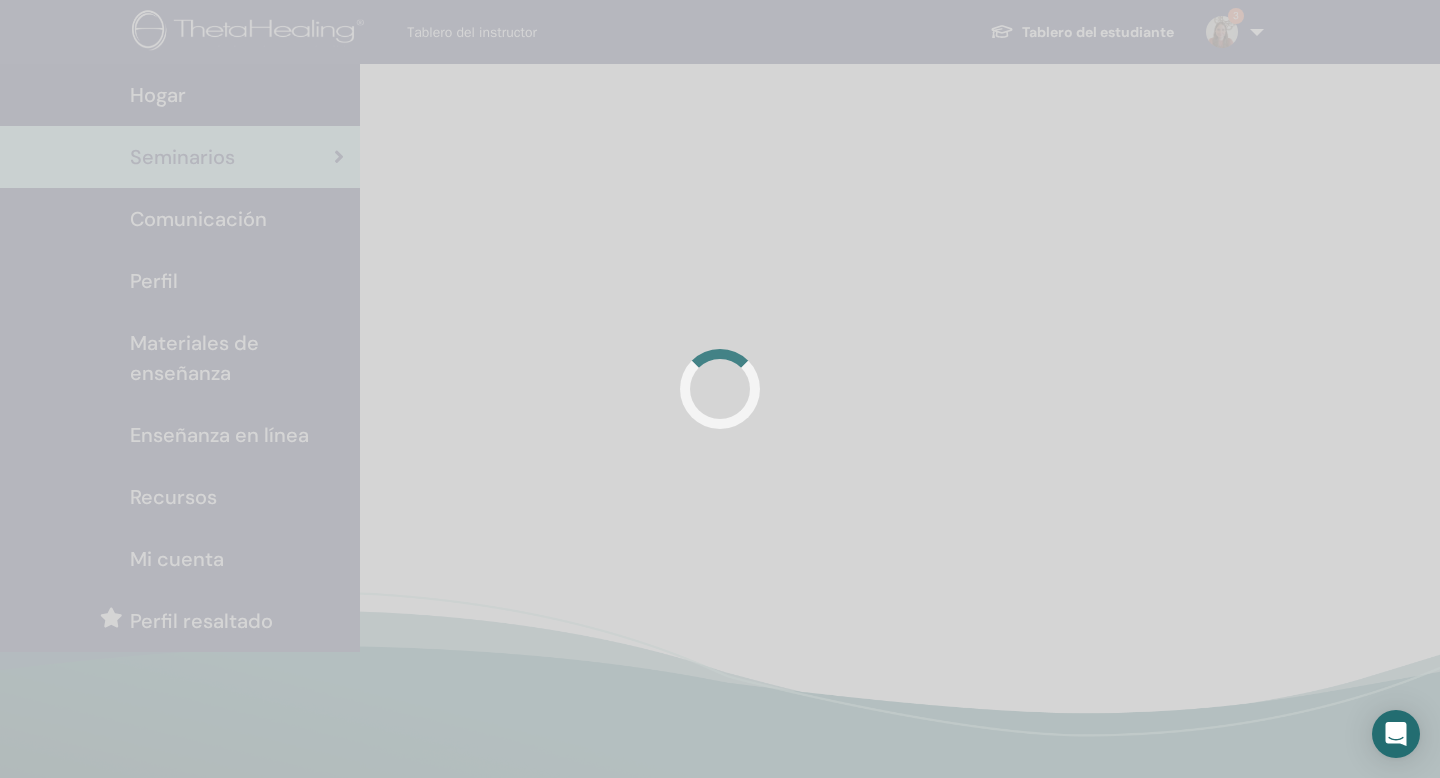 scroll, scrollTop: 0, scrollLeft: 0, axis: both 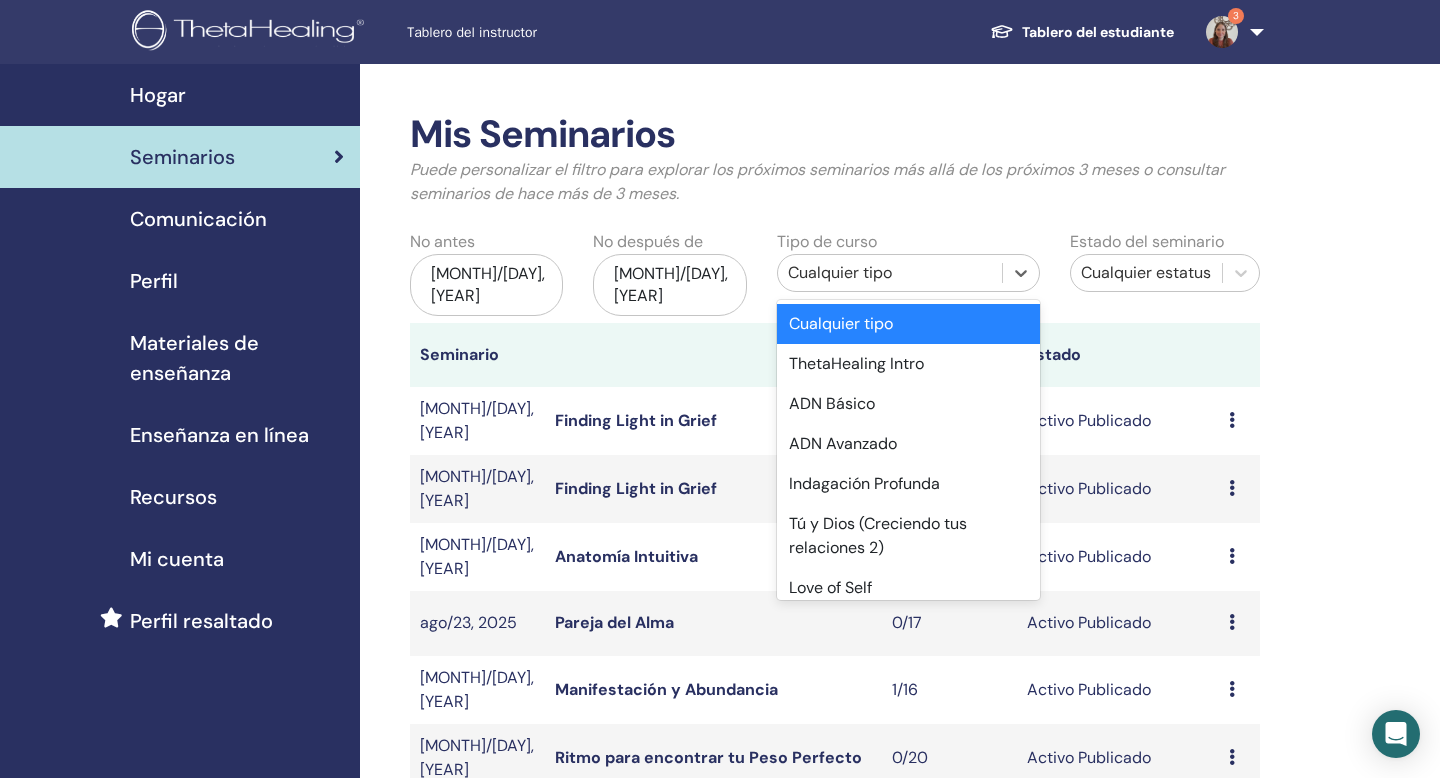 click on "Cualquier tipo" at bounding box center [890, 273] 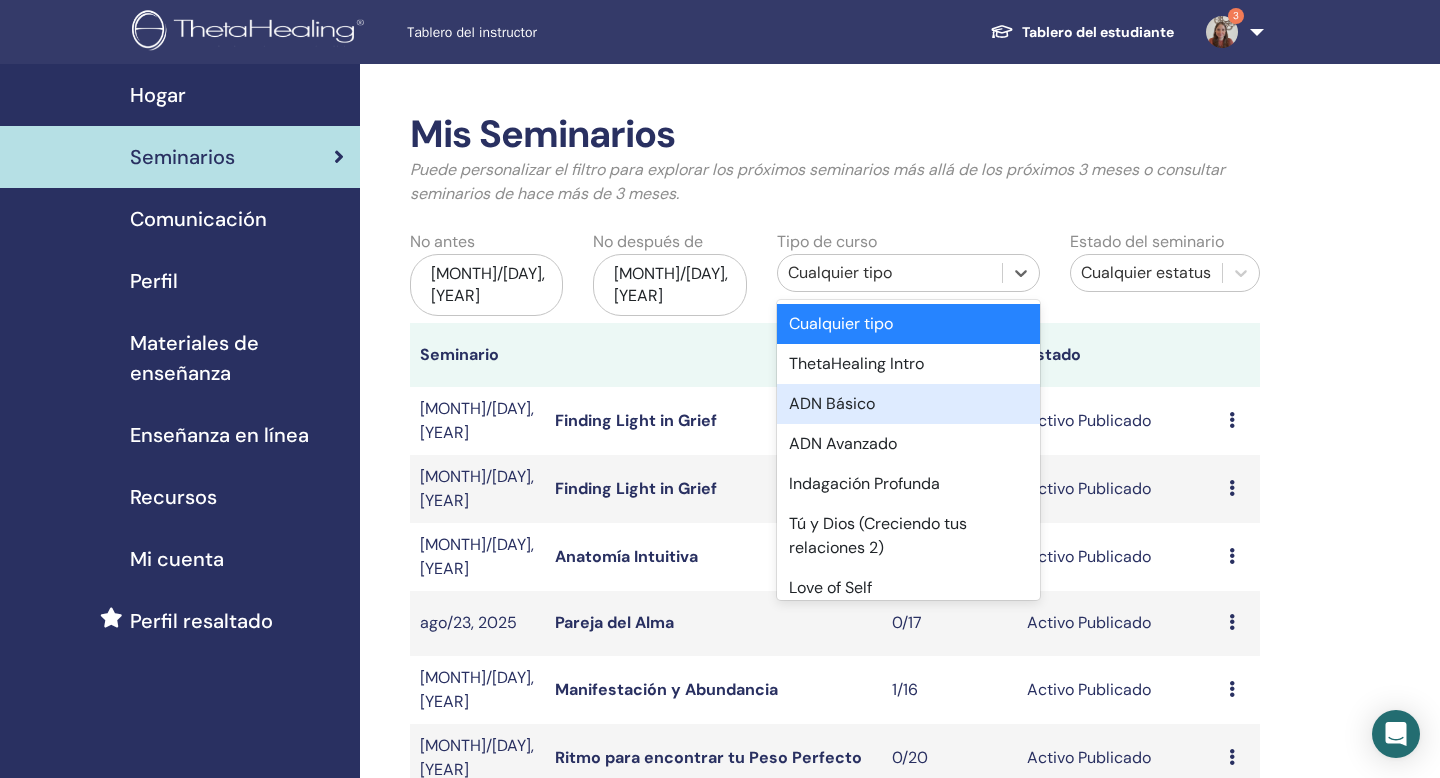 click on "ADN Básico" at bounding box center (908, 404) 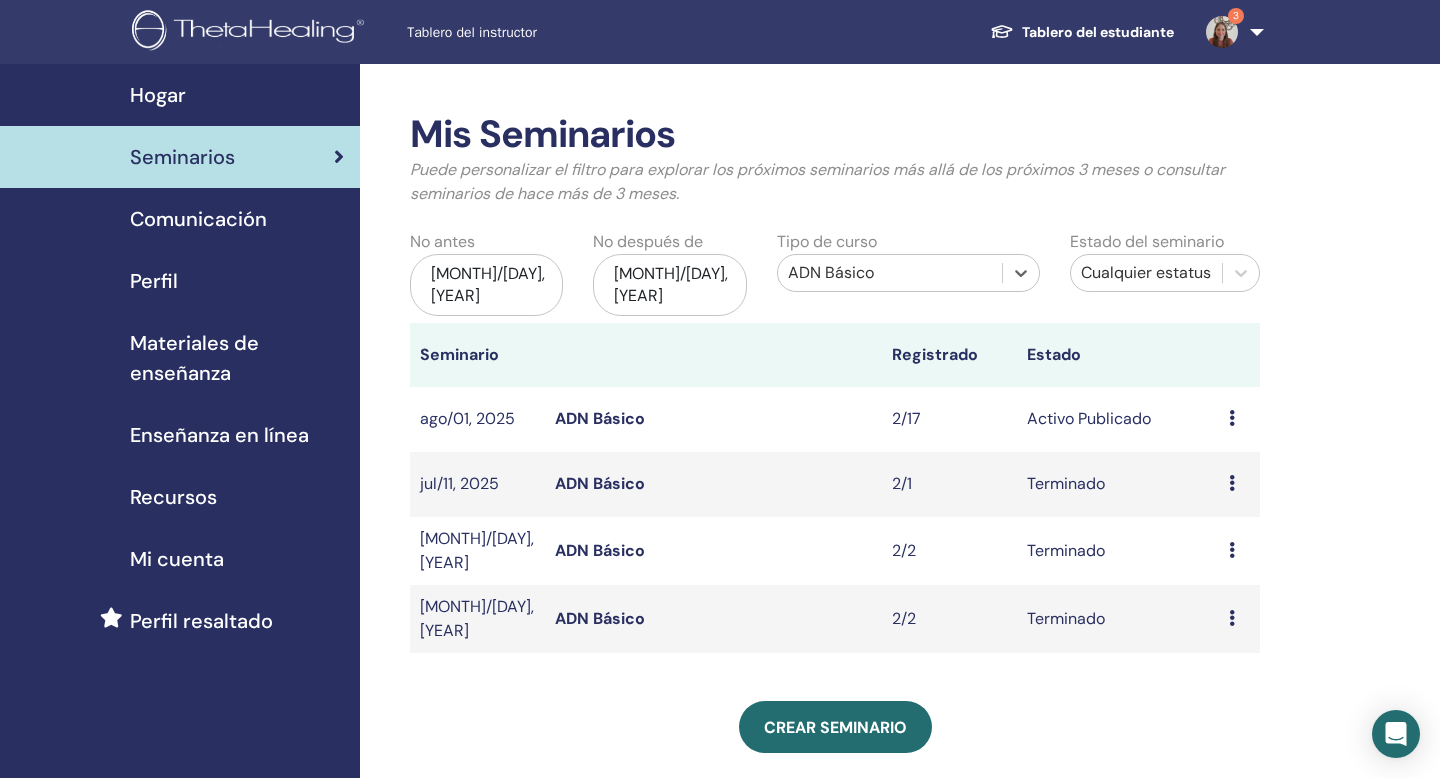 click on "ADN Básico" at bounding box center [600, 418] 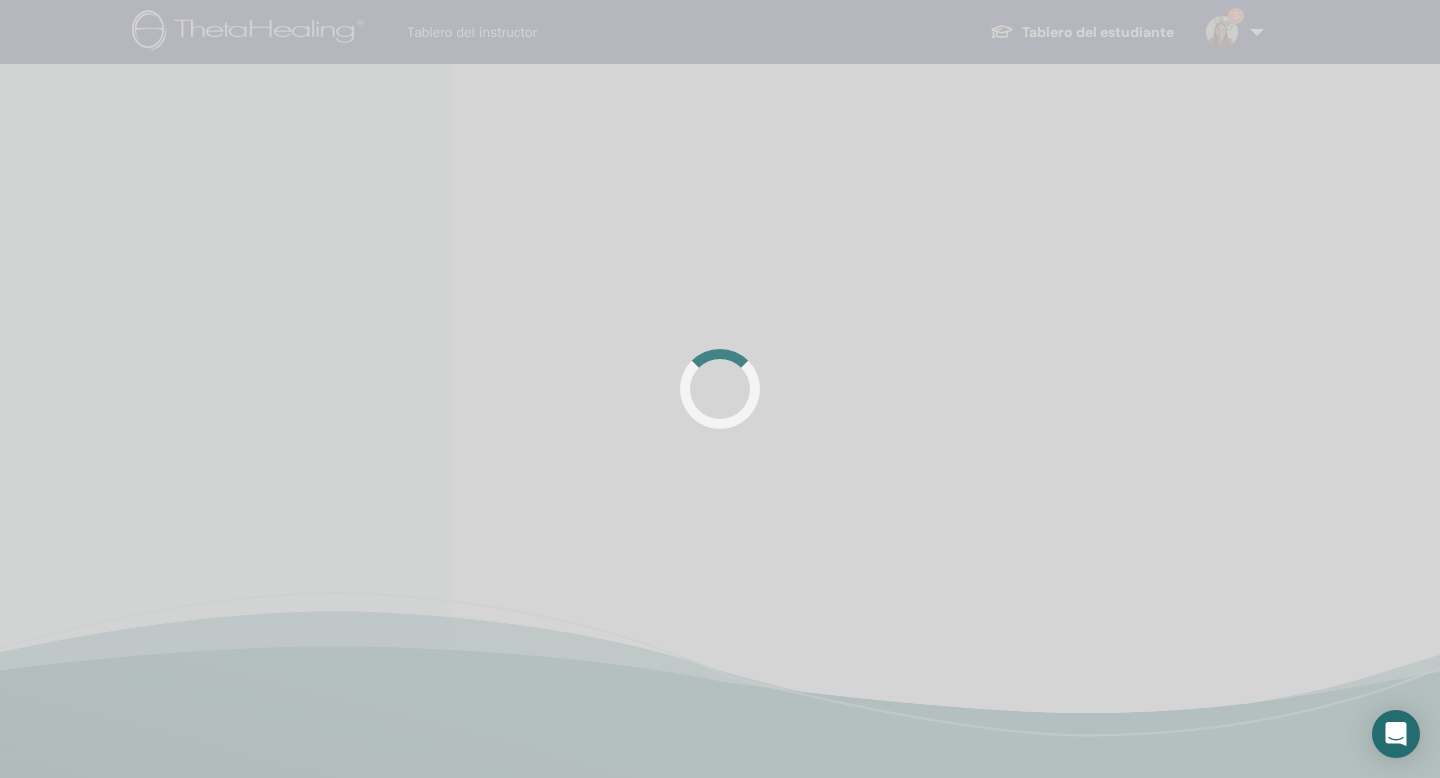 scroll, scrollTop: 0, scrollLeft: 0, axis: both 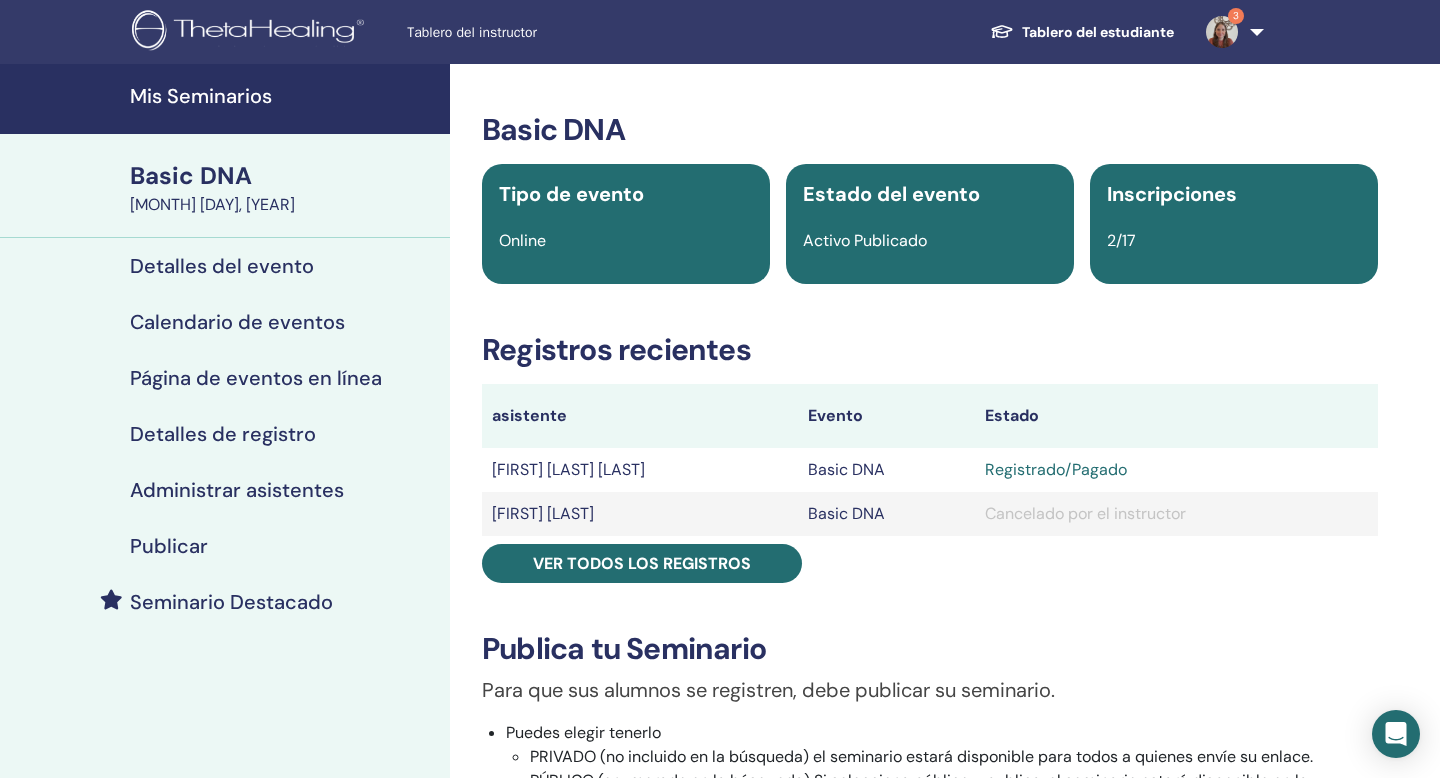 click at bounding box center (1222, 32) 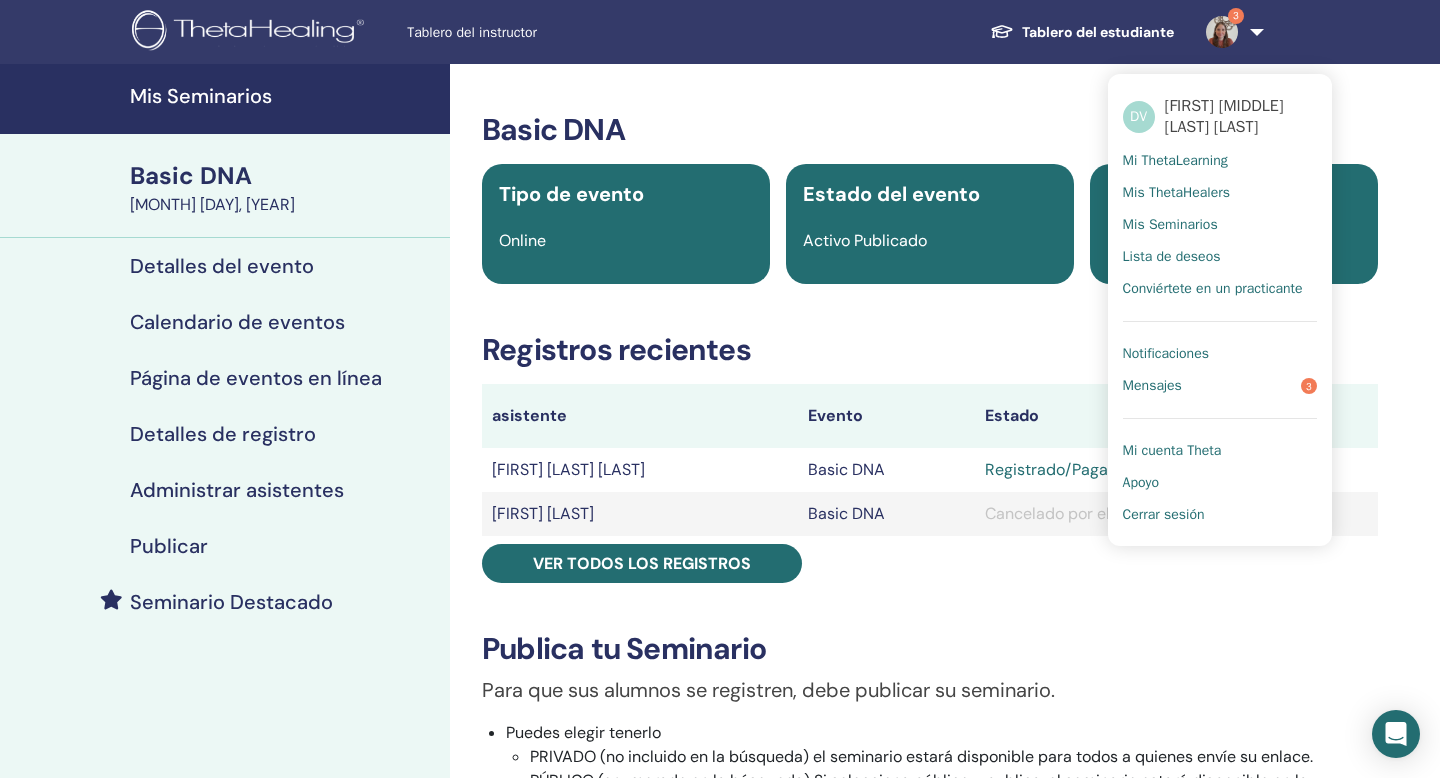 click on "Mensajes 3" at bounding box center [1220, 386] 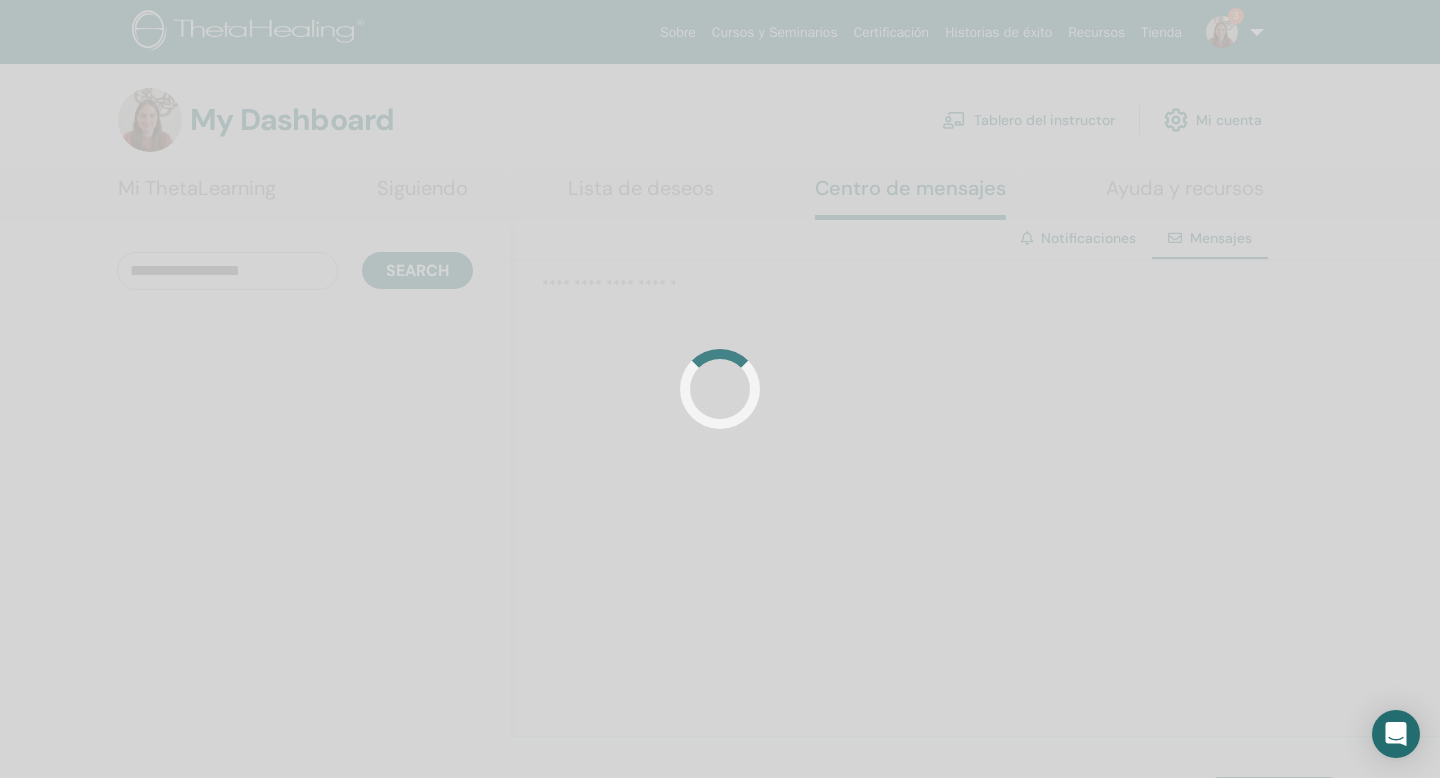 scroll, scrollTop: 0, scrollLeft: 0, axis: both 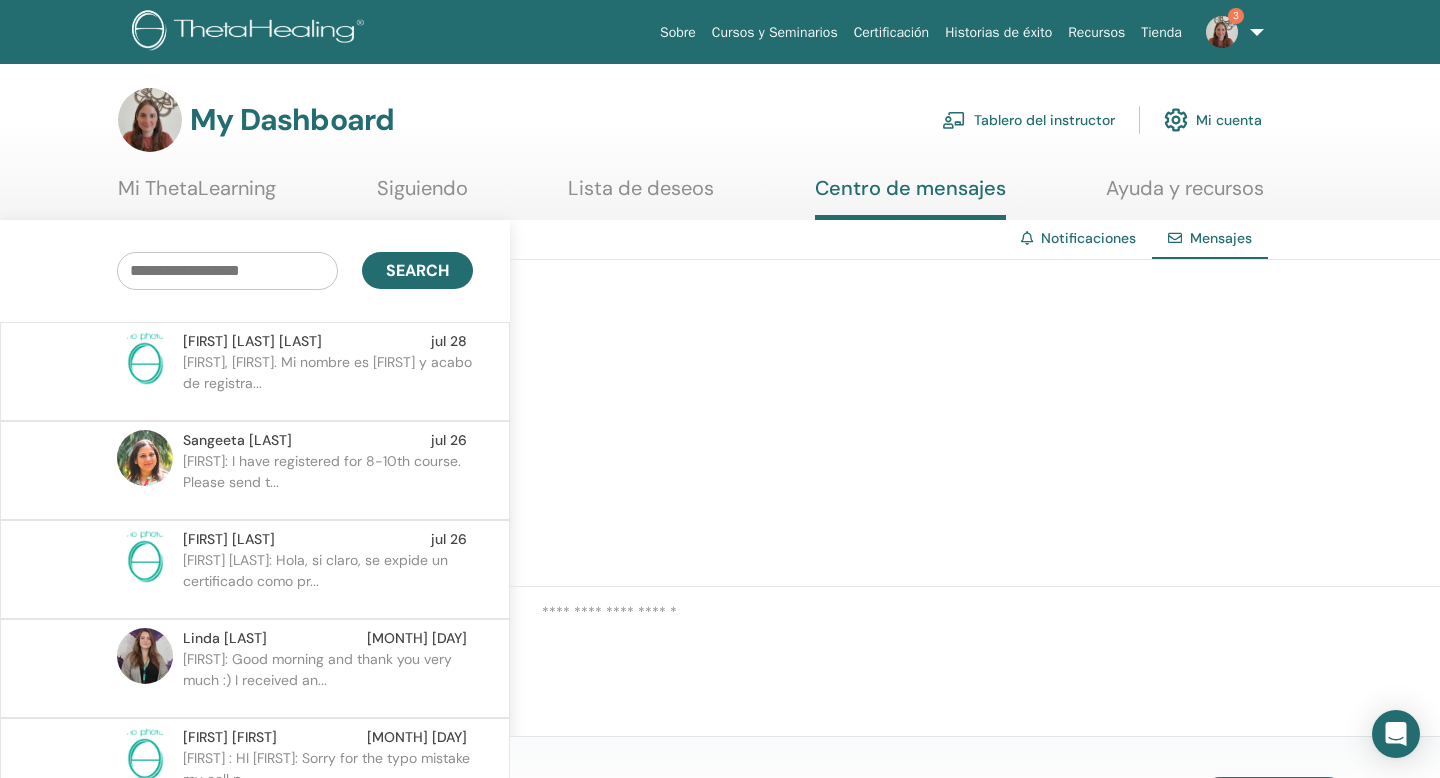 click at bounding box center [1222, 32] 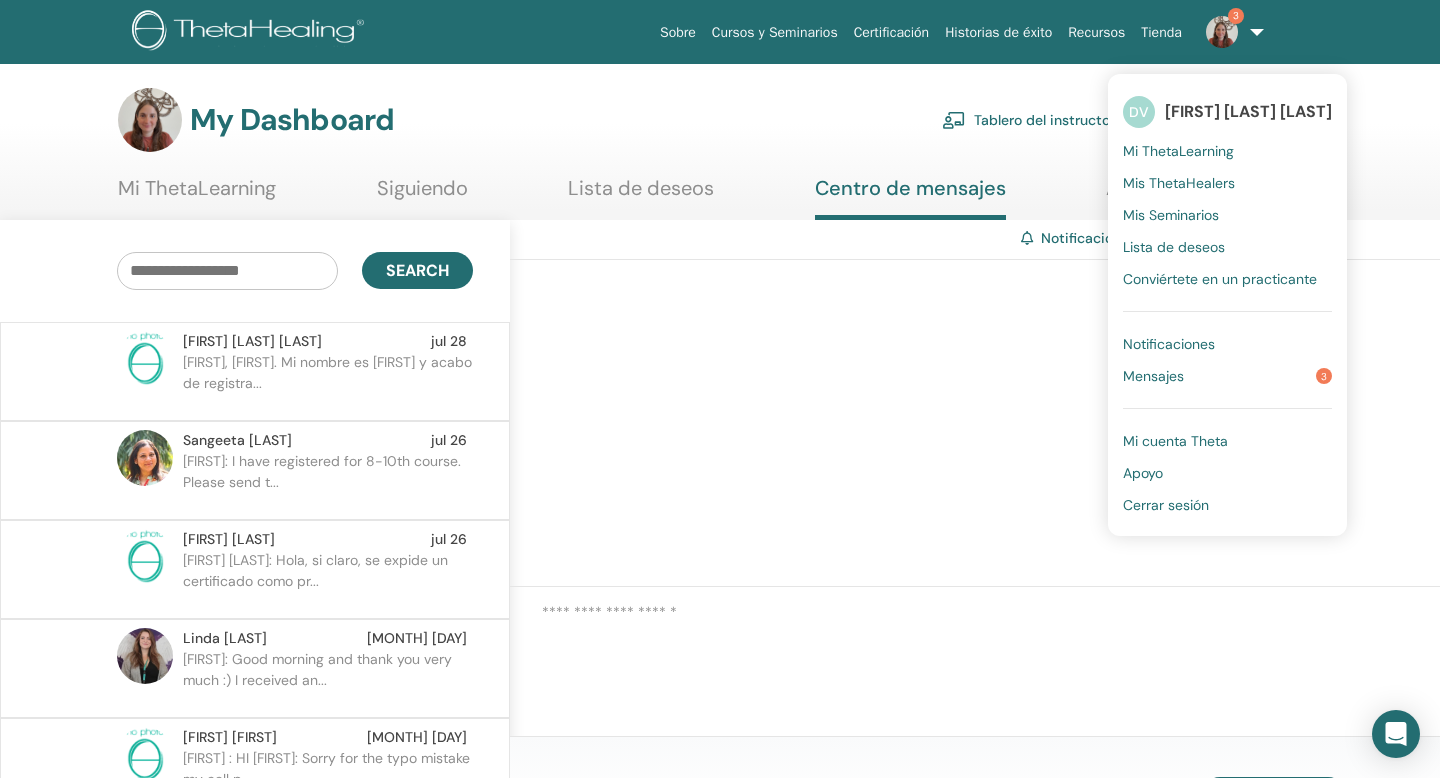 click on "Mi ThetaLearning
Siguiendo
Lista de deseos
Centro de mensajes
Ayuda y recursos" at bounding box center [691, 198] 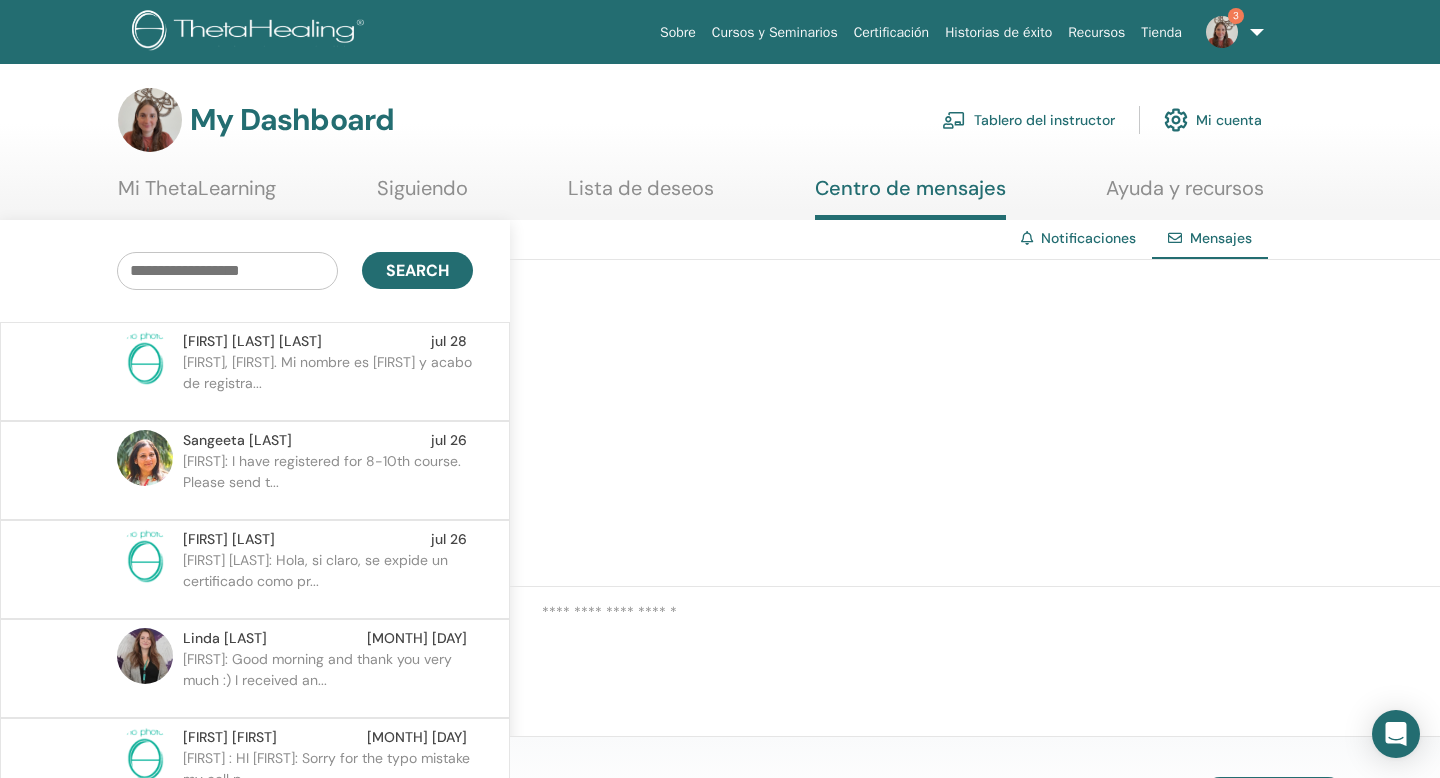 click on "Mi ThetaLearning
Siguiendo
Lista de deseos
Centro de mensajes
Ayuda y recursos" at bounding box center [691, 198] 